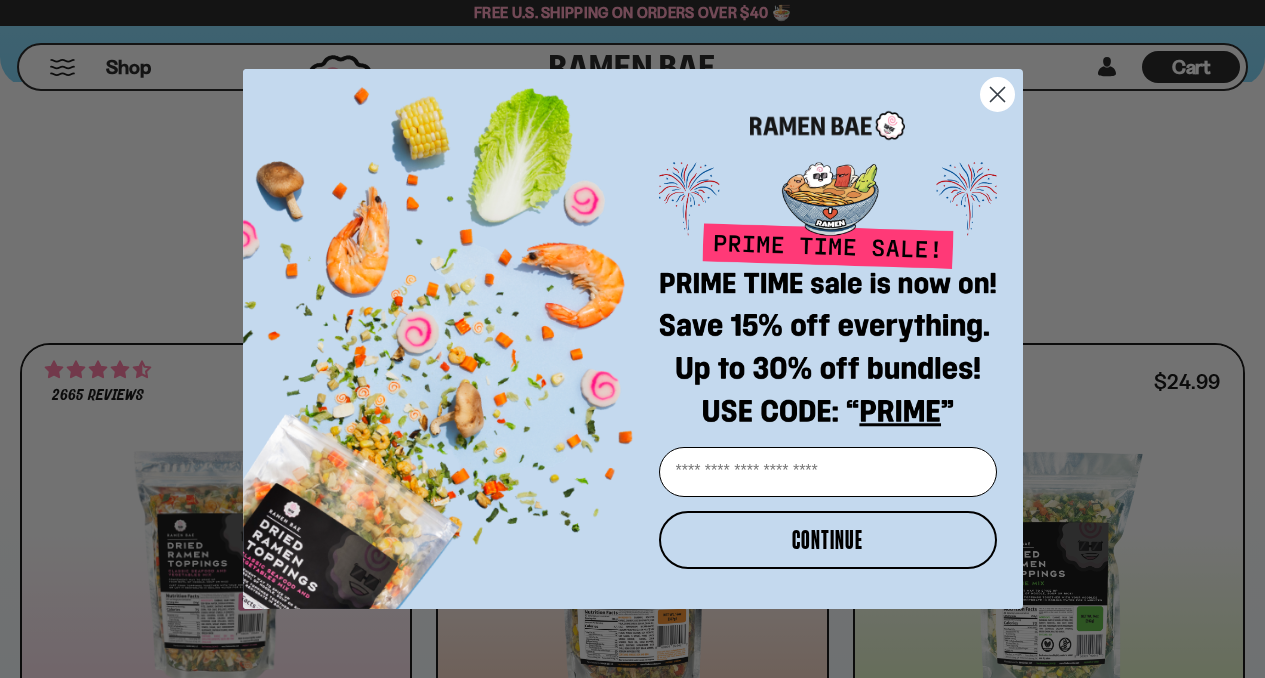scroll, scrollTop: 740, scrollLeft: 0, axis: vertical 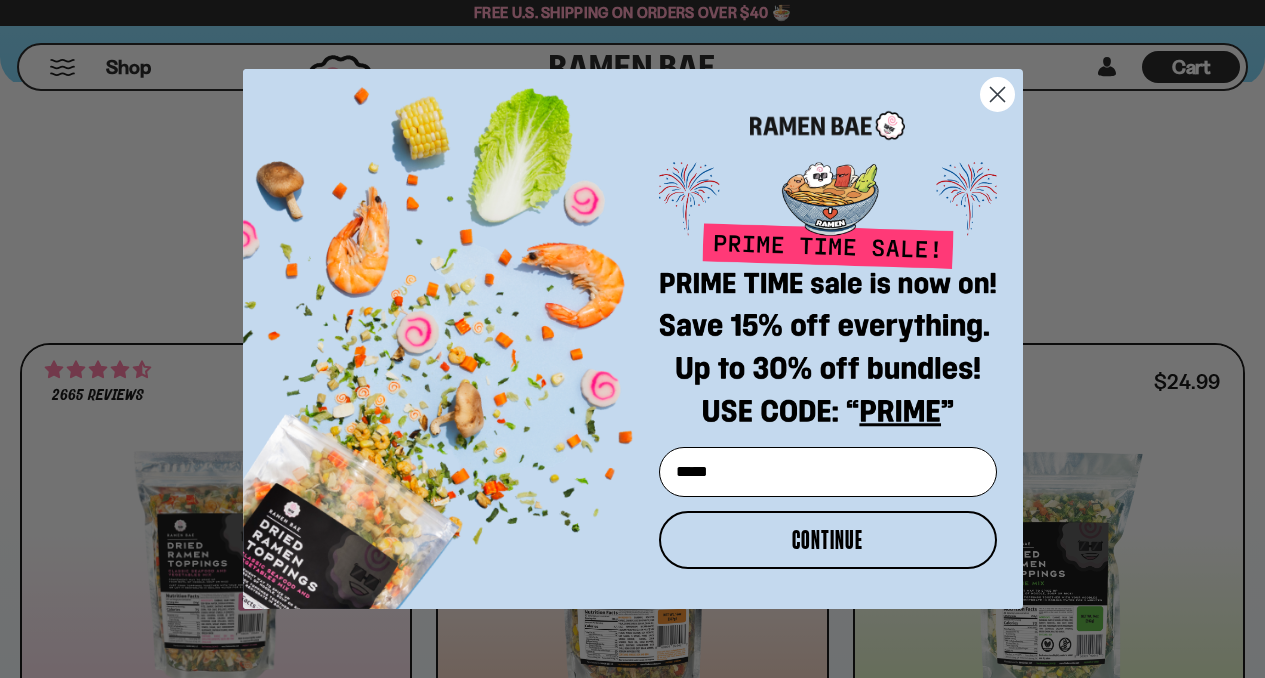 type on "**********" 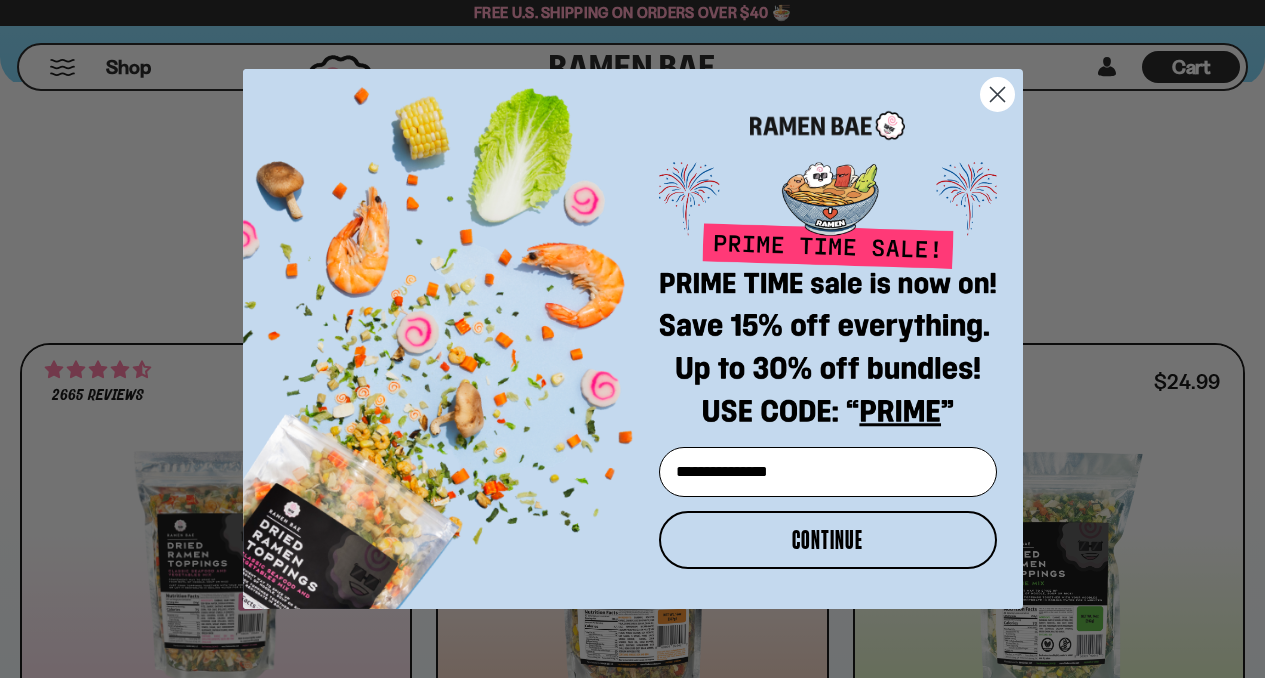 click on "CONTINUE" at bounding box center [828, 540] 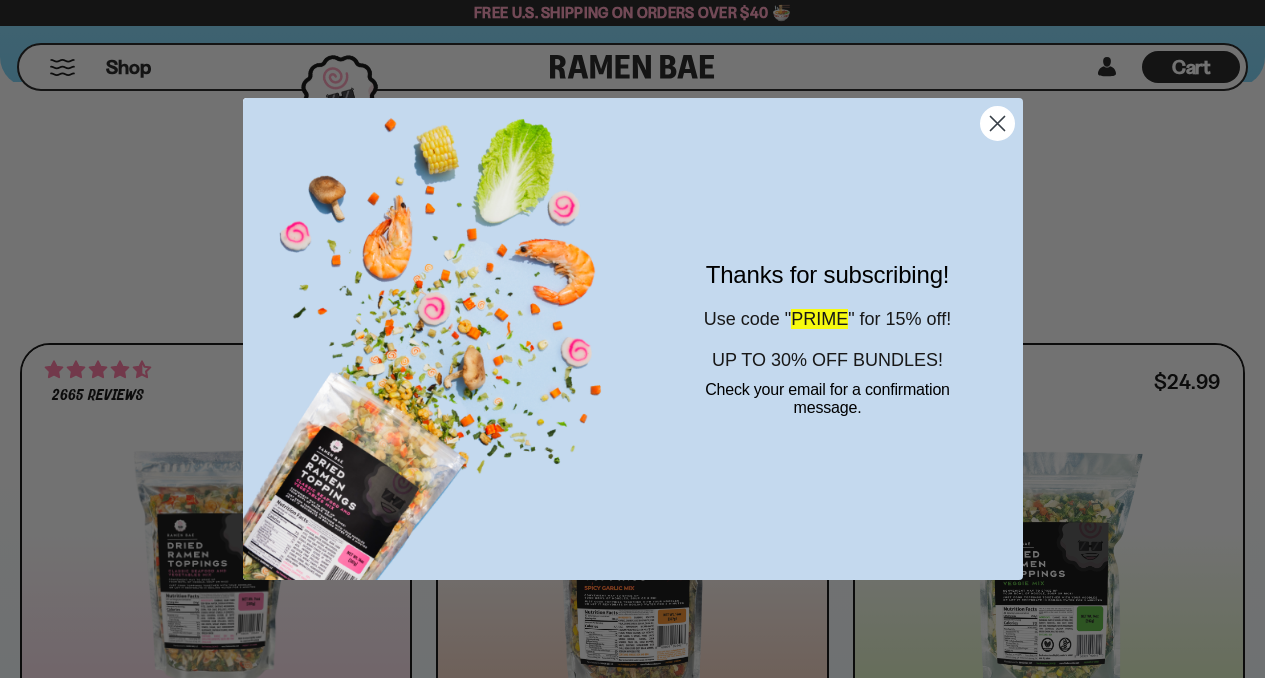 click 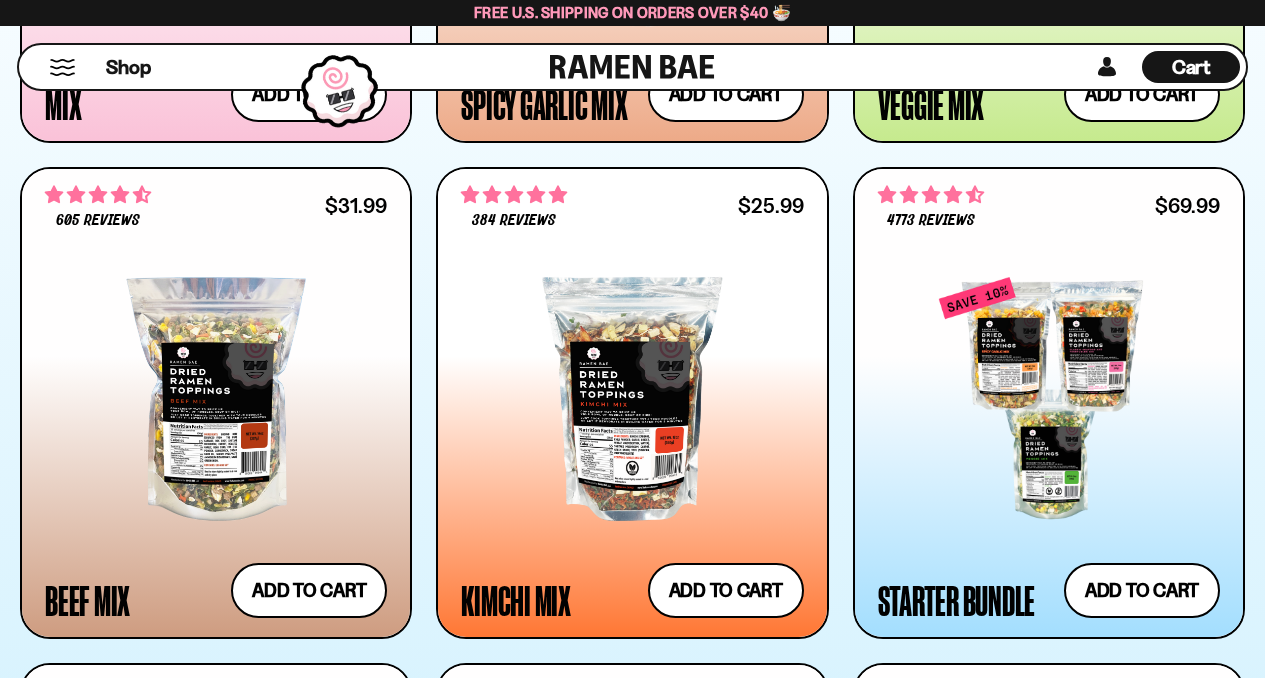 scroll, scrollTop: 1416, scrollLeft: 0, axis: vertical 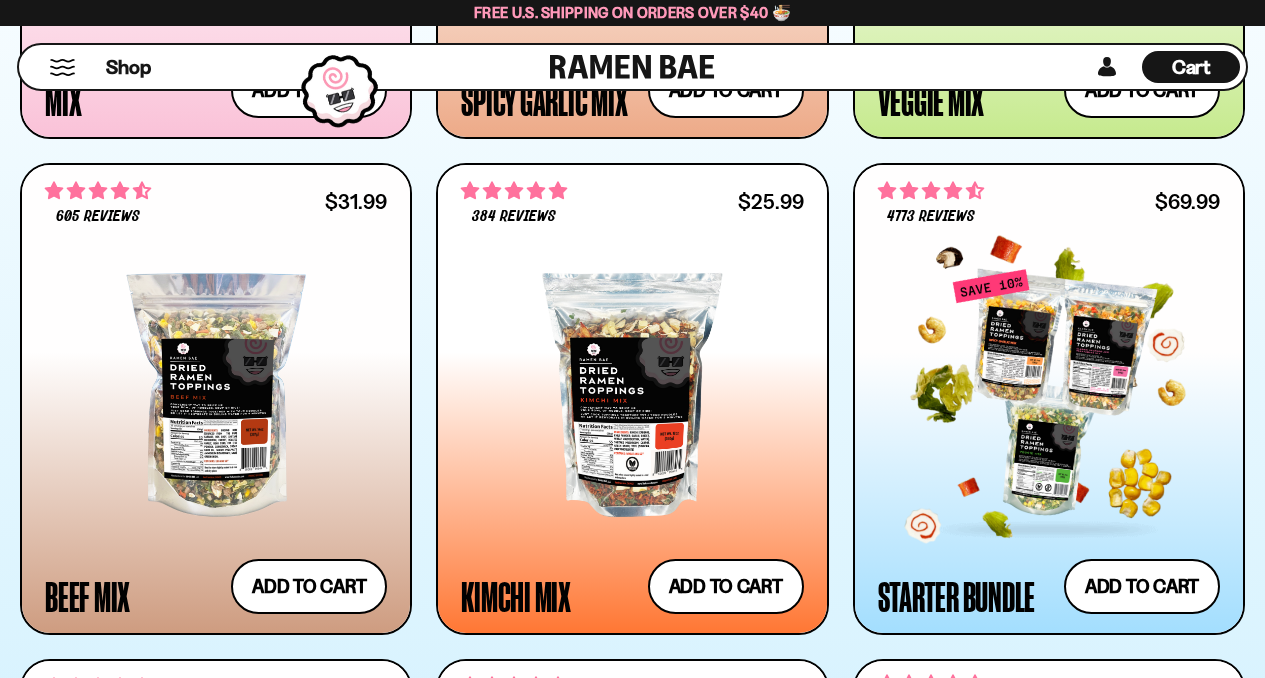 click at bounding box center [1049, 395] 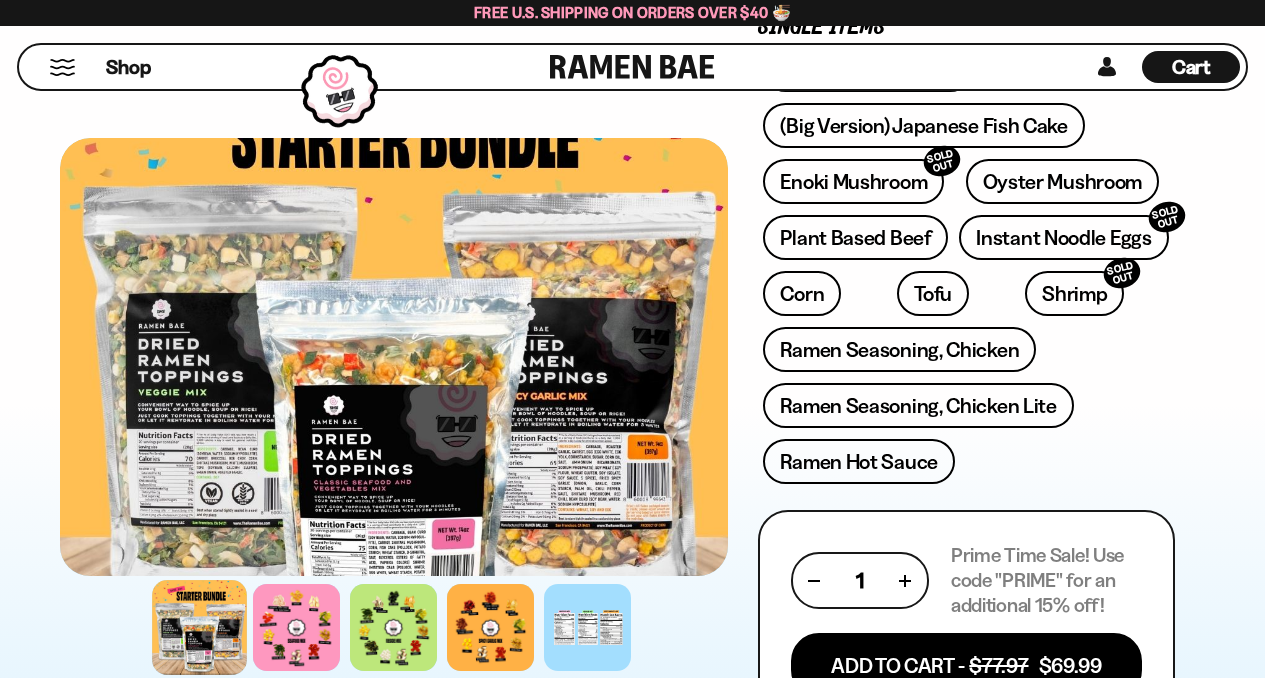 scroll, scrollTop: 689, scrollLeft: 0, axis: vertical 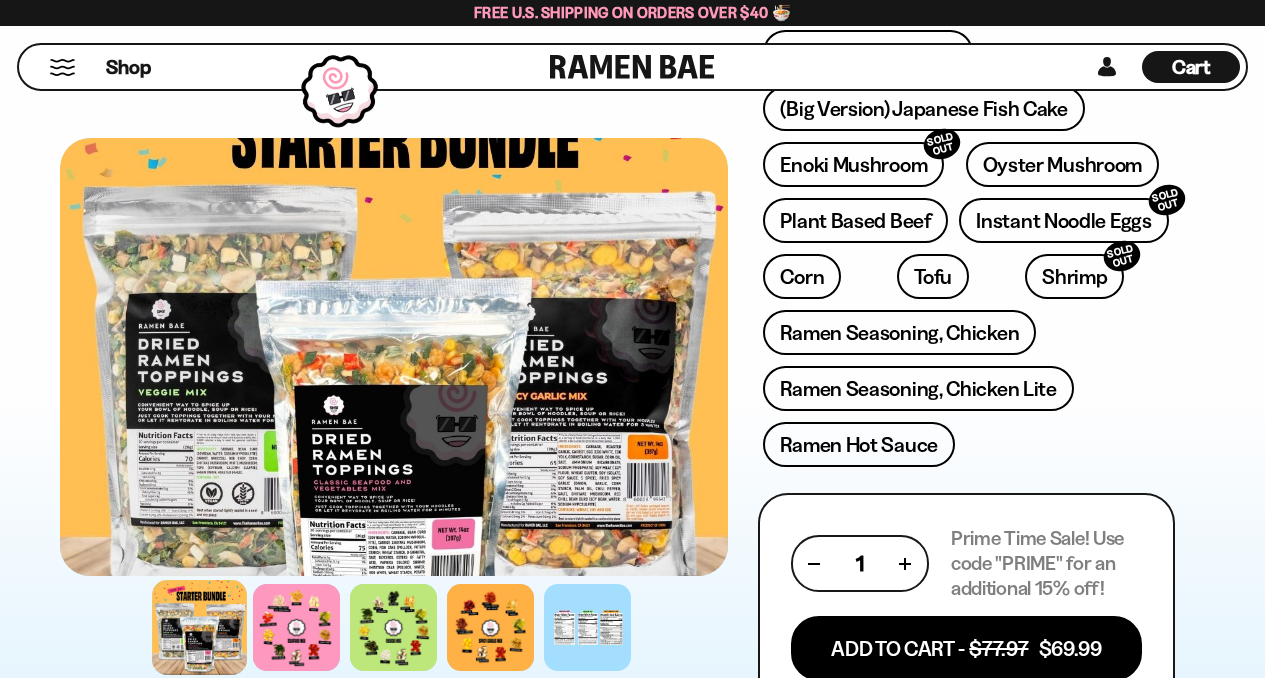 click at bounding box center [394, 357] 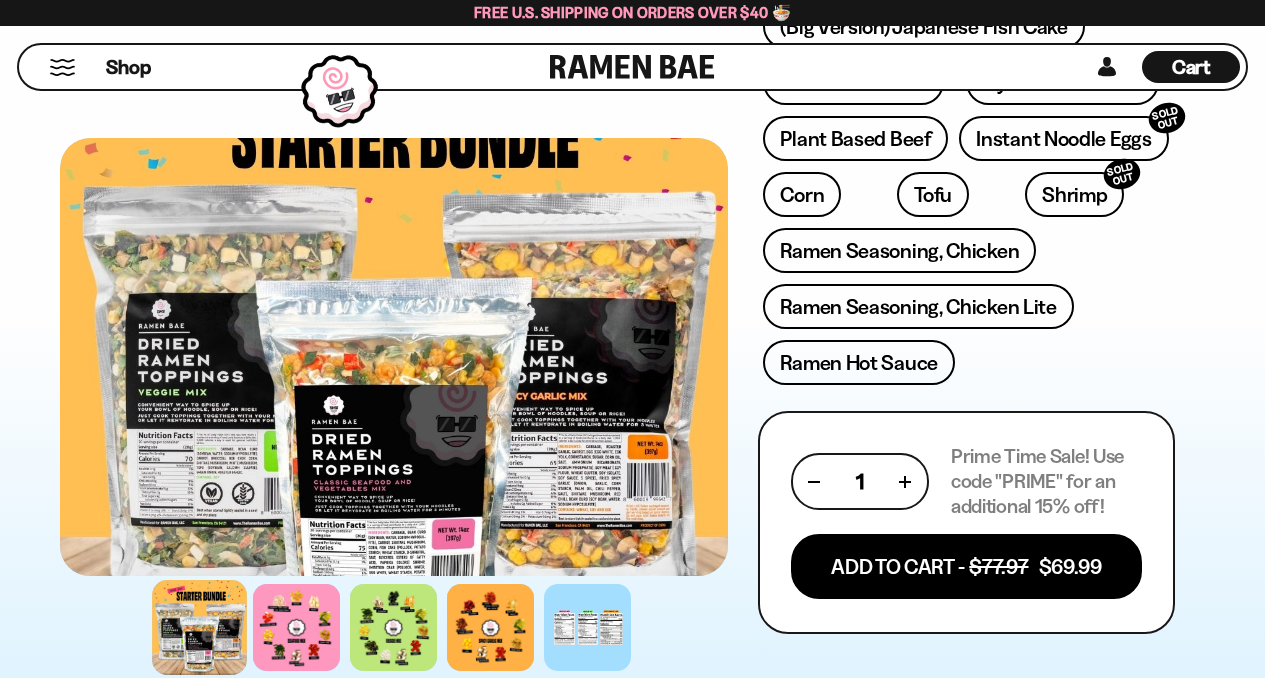 scroll, scrollTop: 795, scrollLeft: 0, axis: vertical 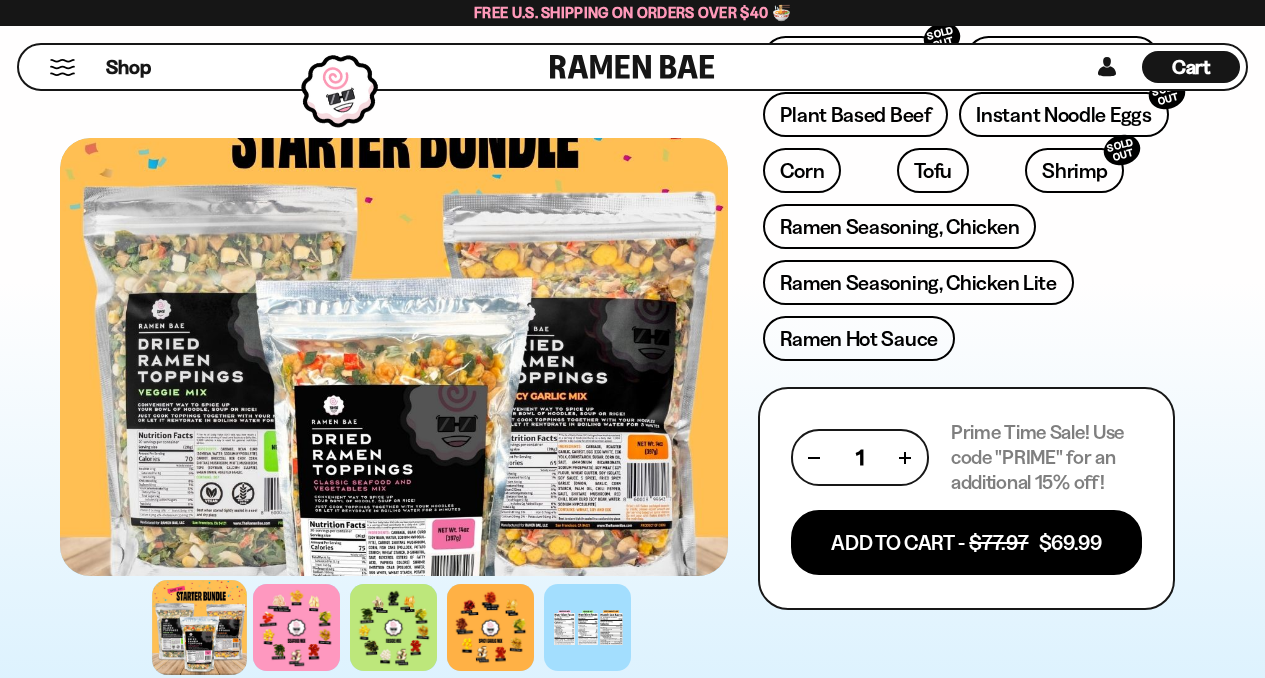 click at bounding box center [200, 627] 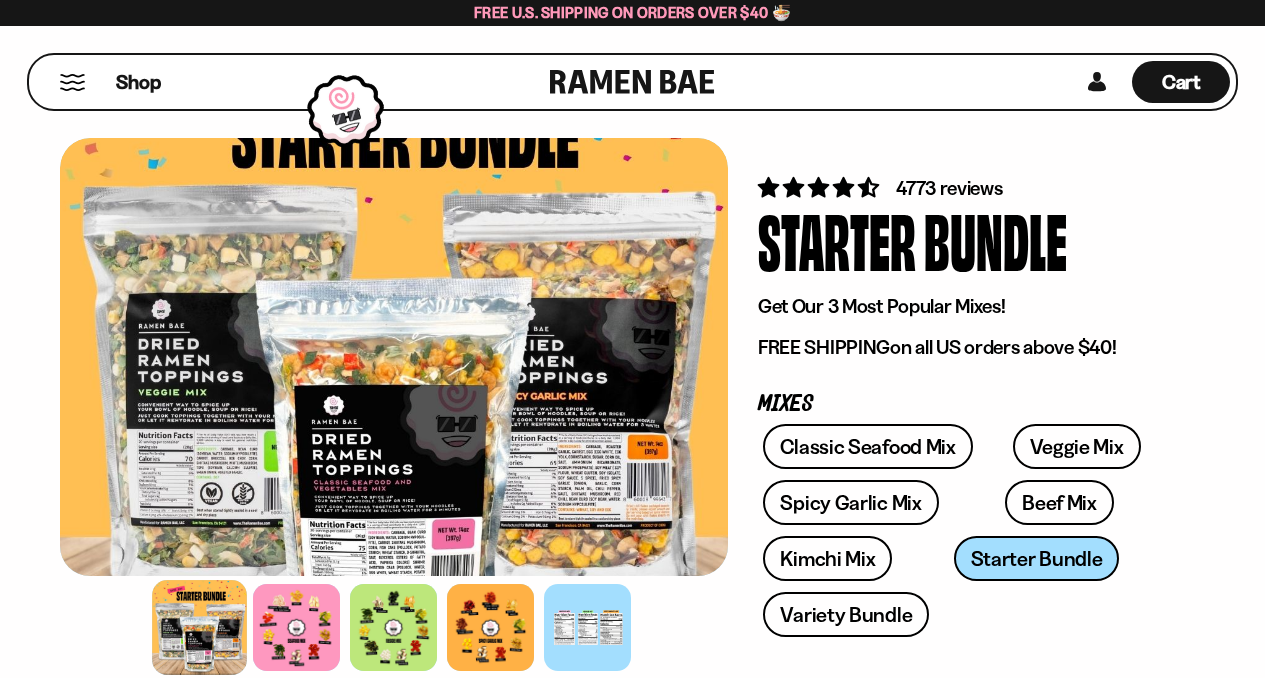 scroll, scrollTop: 8, scrollLeft: 0, axis: vertical 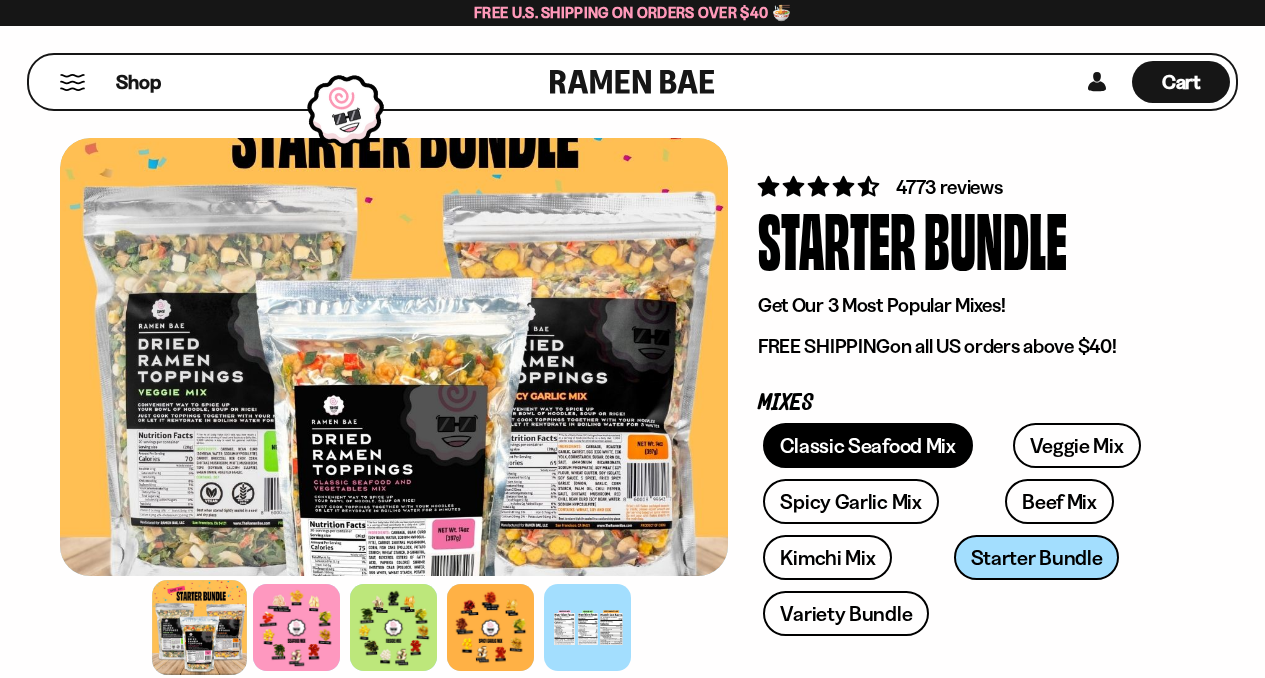 click on "Classic Seafood Mix" at bounding box center [867, 445] 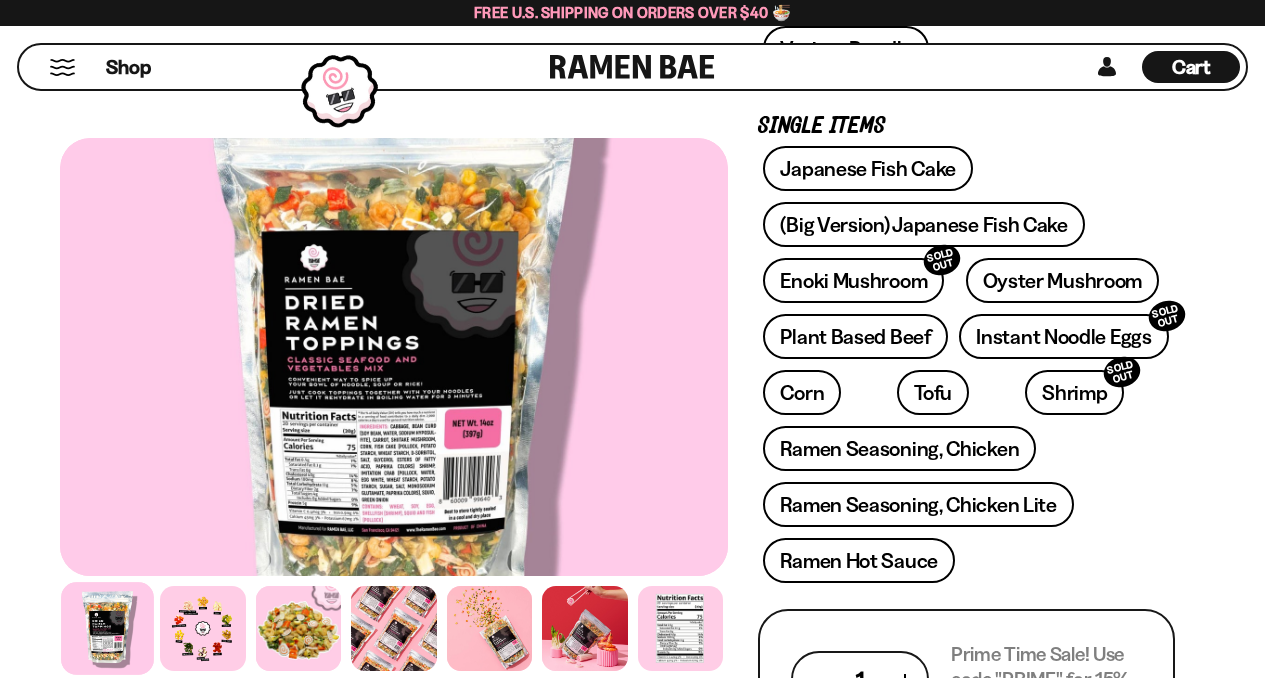 scroll, scrollTop: 564, scrollLeft: 0, axis: vertical 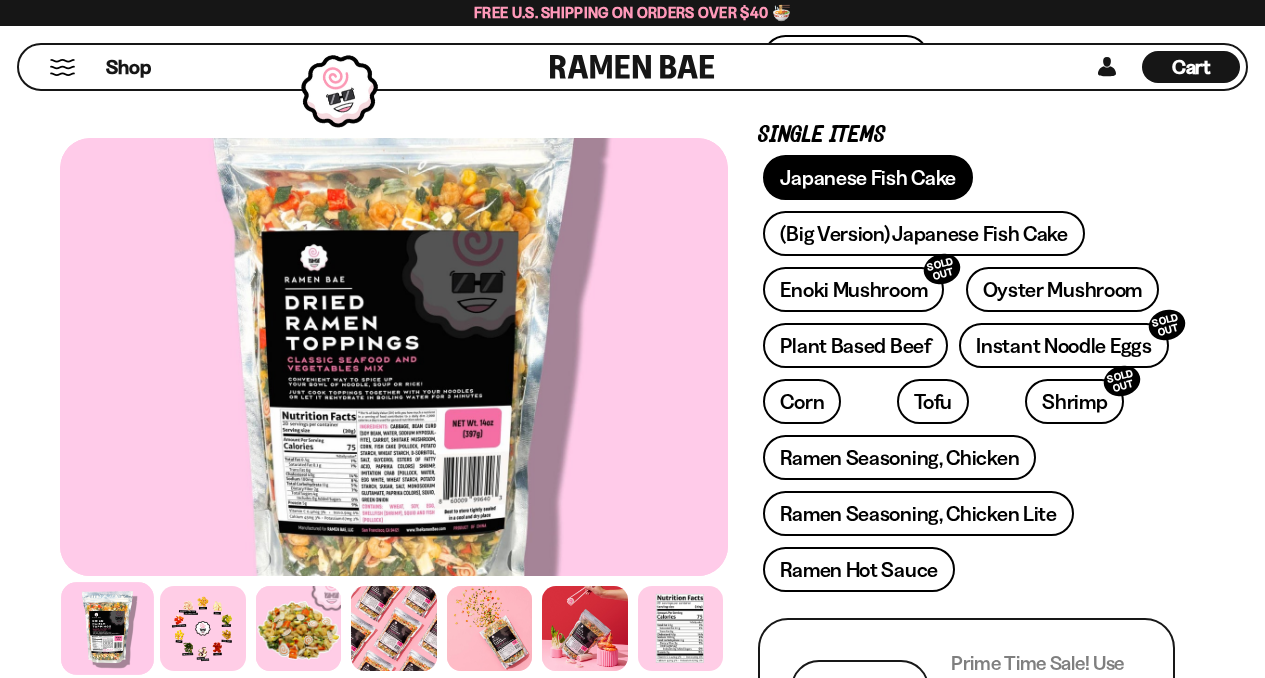 click on "Japanese Fish Cake" at bounding box center (868, 177) 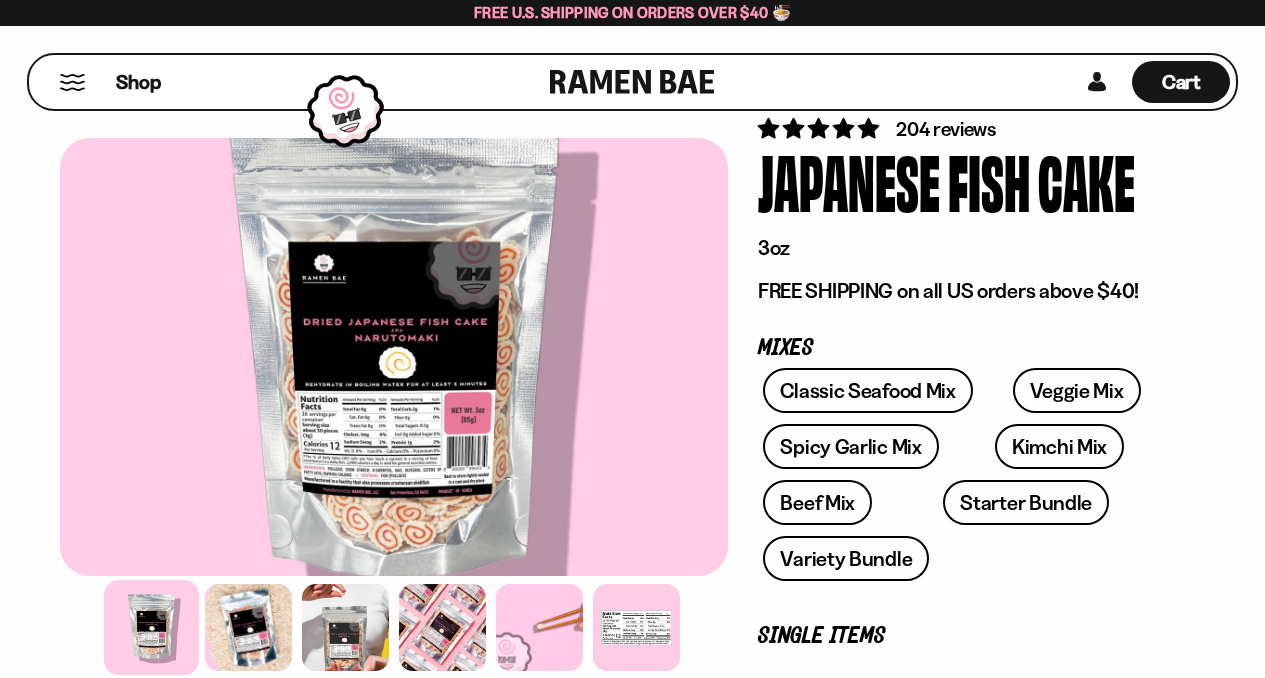 scroll, scrollTop: 67, scrollLeft: 0, axis: vertical 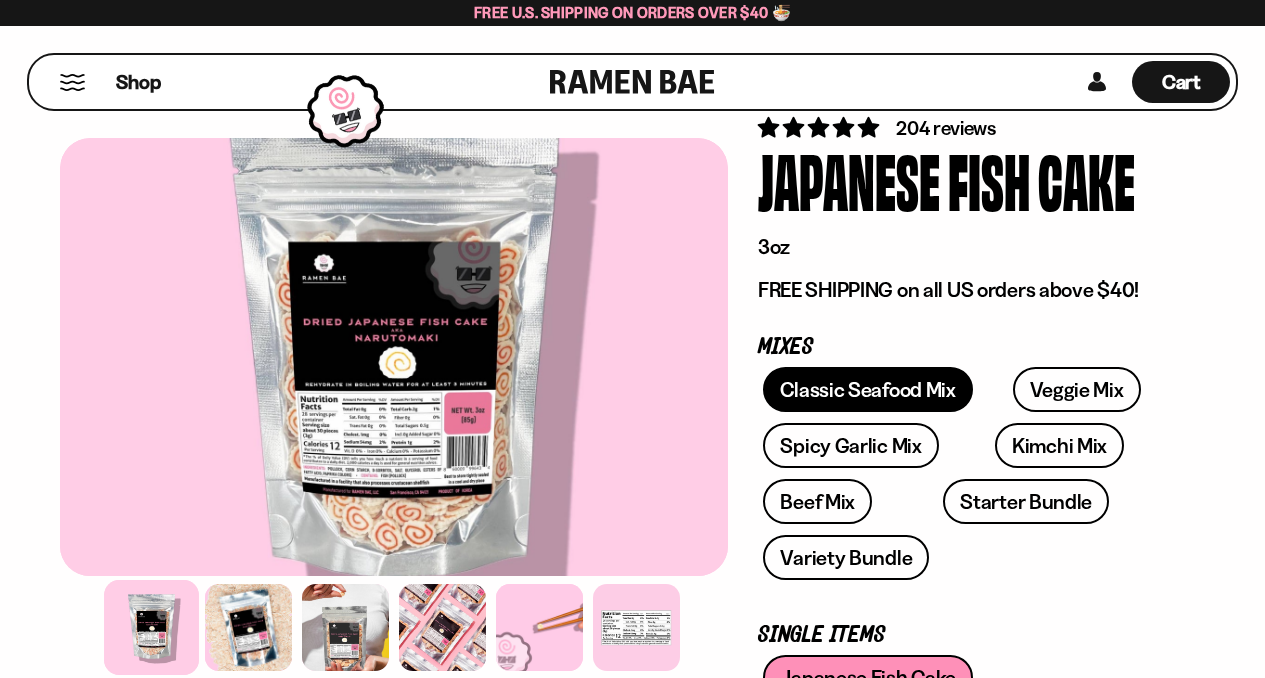 click on "Classic Seafood Mix" at bounding box center (867, 389) 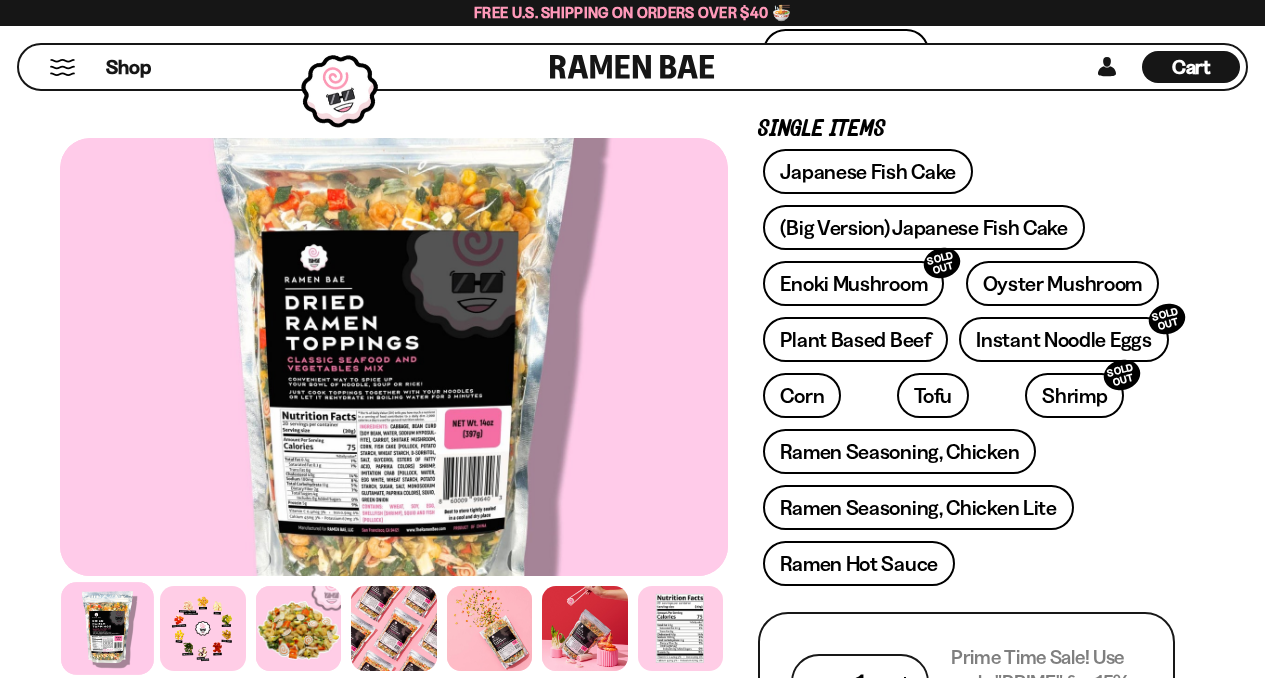 scroll, scrollTop: 571, scrollLeft: 0, axis: vertical 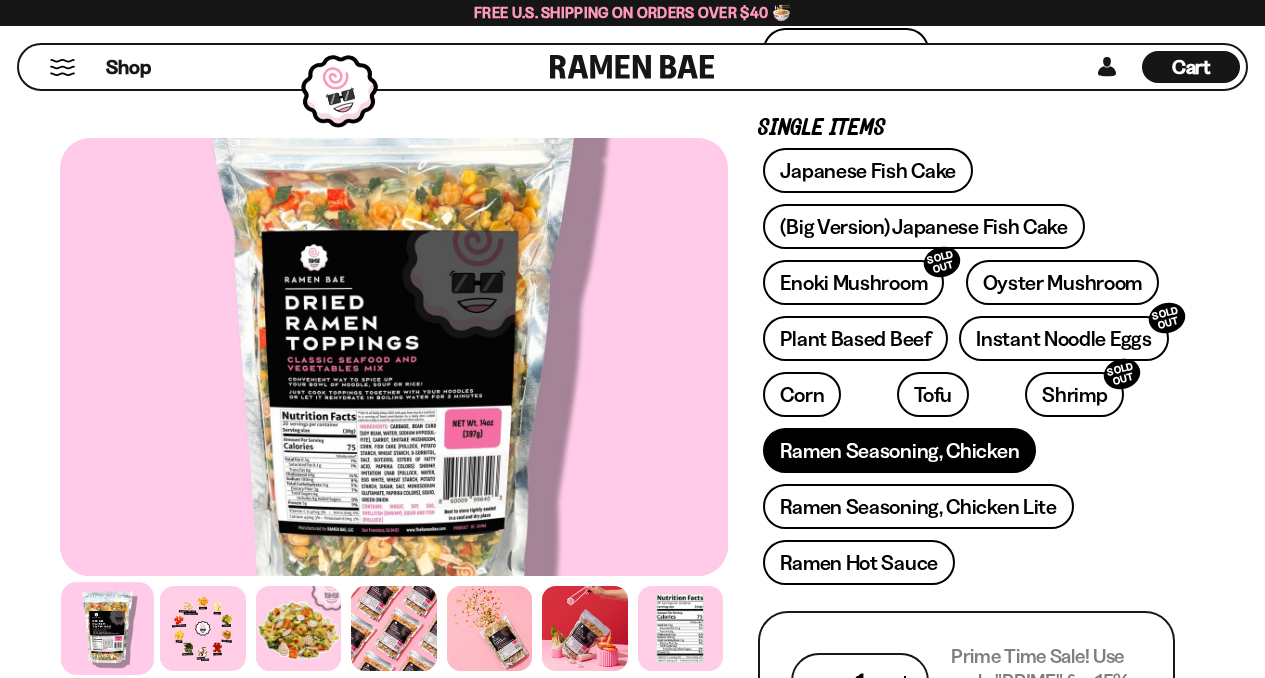 click on "Ramen Seasoning, Chicken" at bounding box center [899, 450] 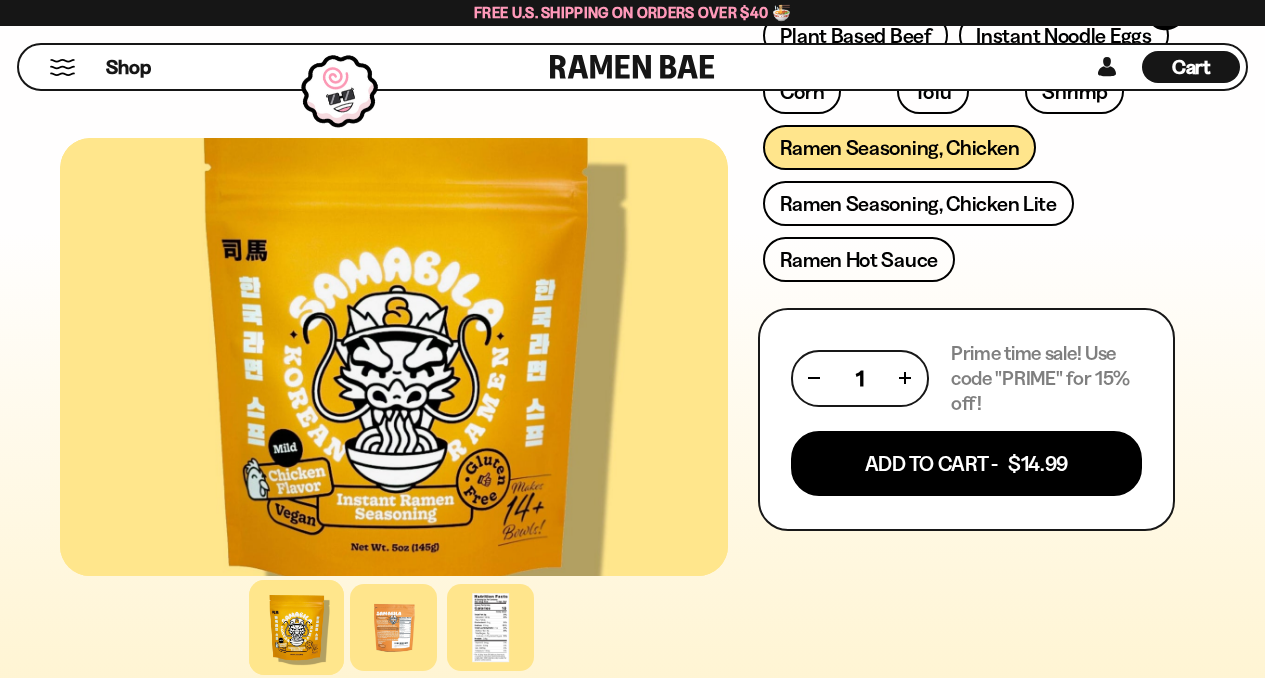 scroll, scrollTop: 951, scrollLeft: 0, axis: vertical 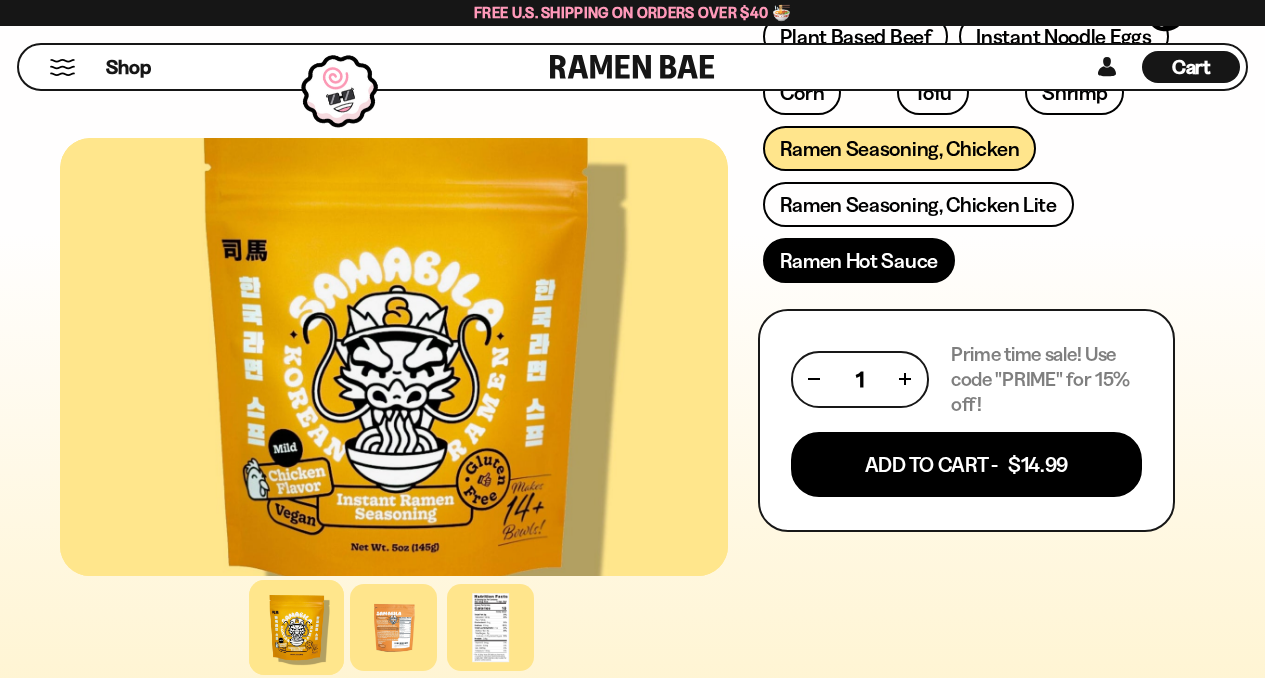 click on "Ramen Hot Sauce" at bounding box center [859, 260] 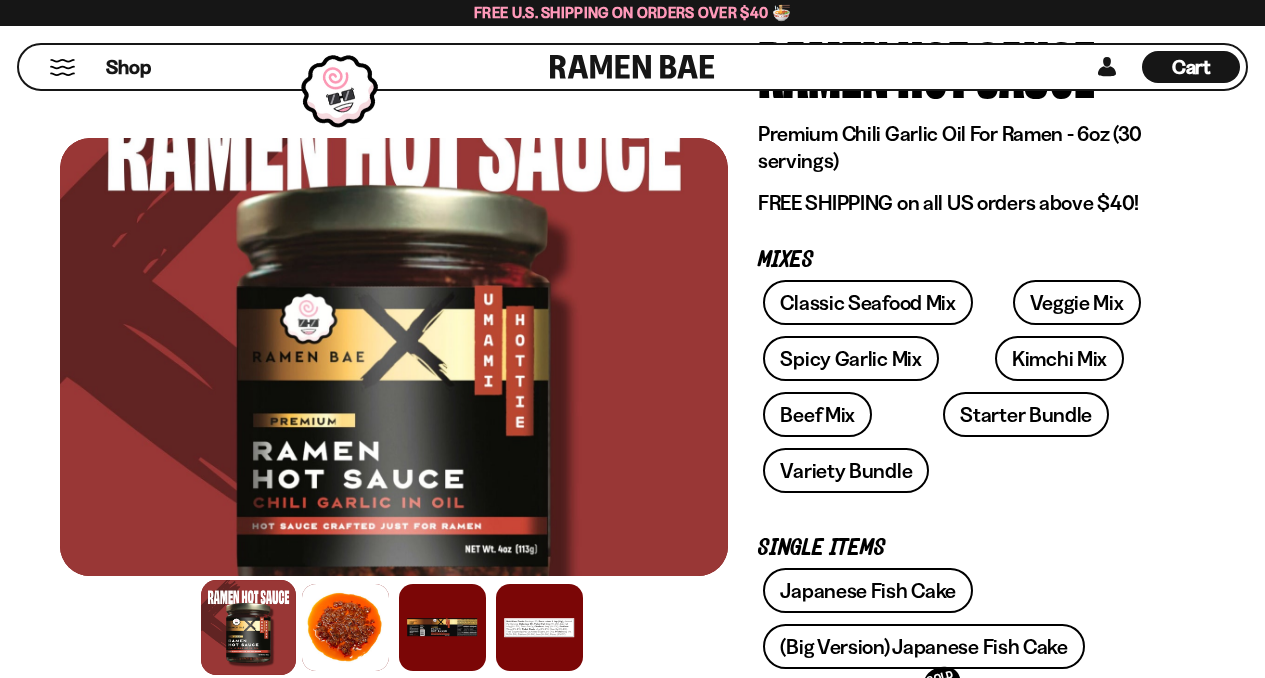 scroll, scrollTop: 180, scrollLeft: 0, axis: vertical 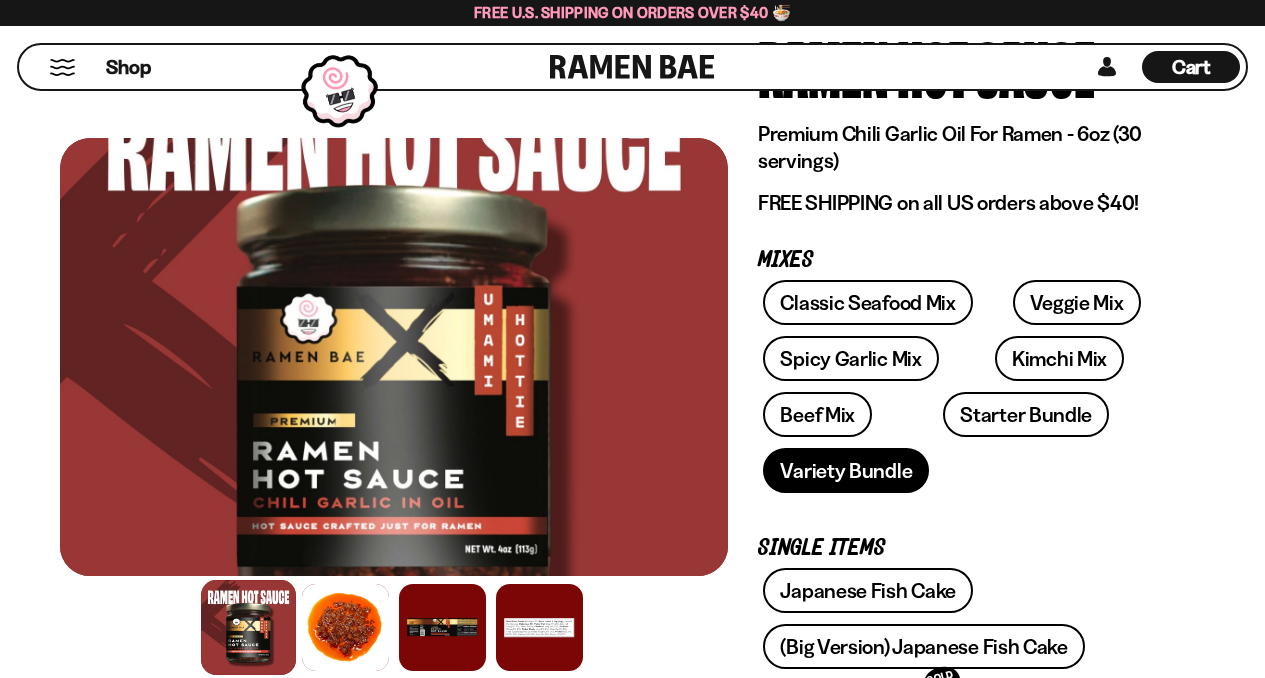 click on "Variety Bundle" at bounding box center (846, 470) 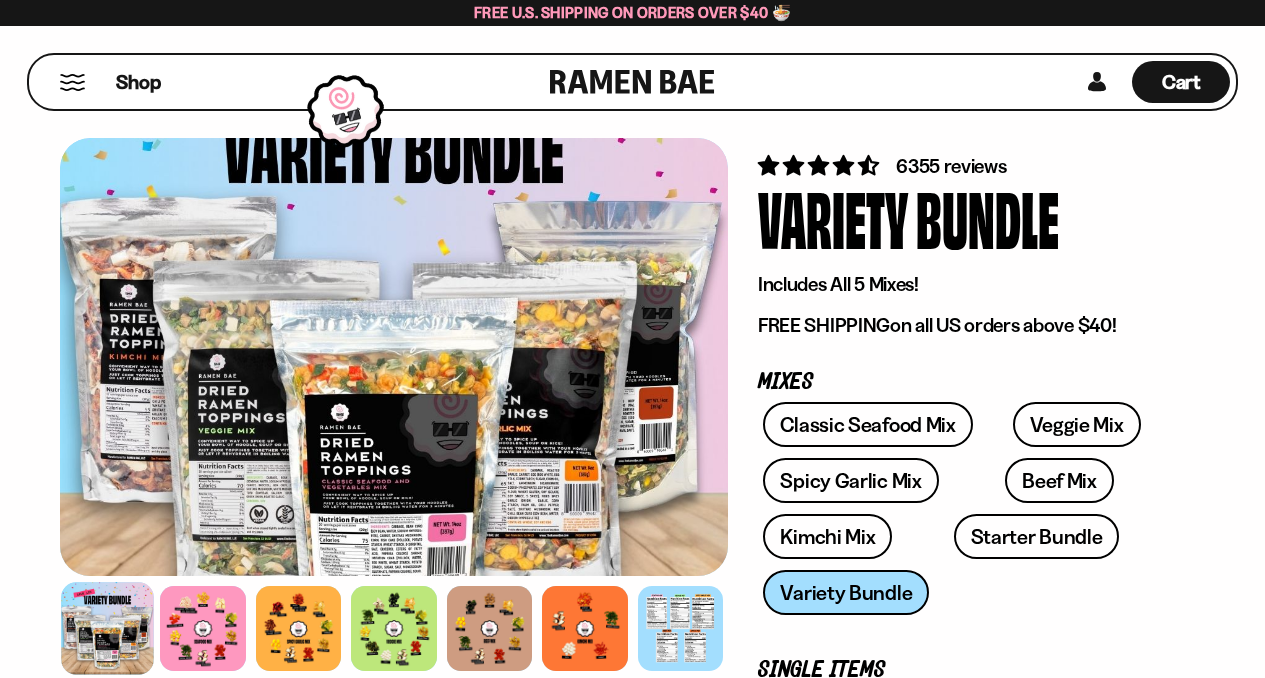 scroll, scrollTop: 30, scrollLeft: 0, axis: vertical 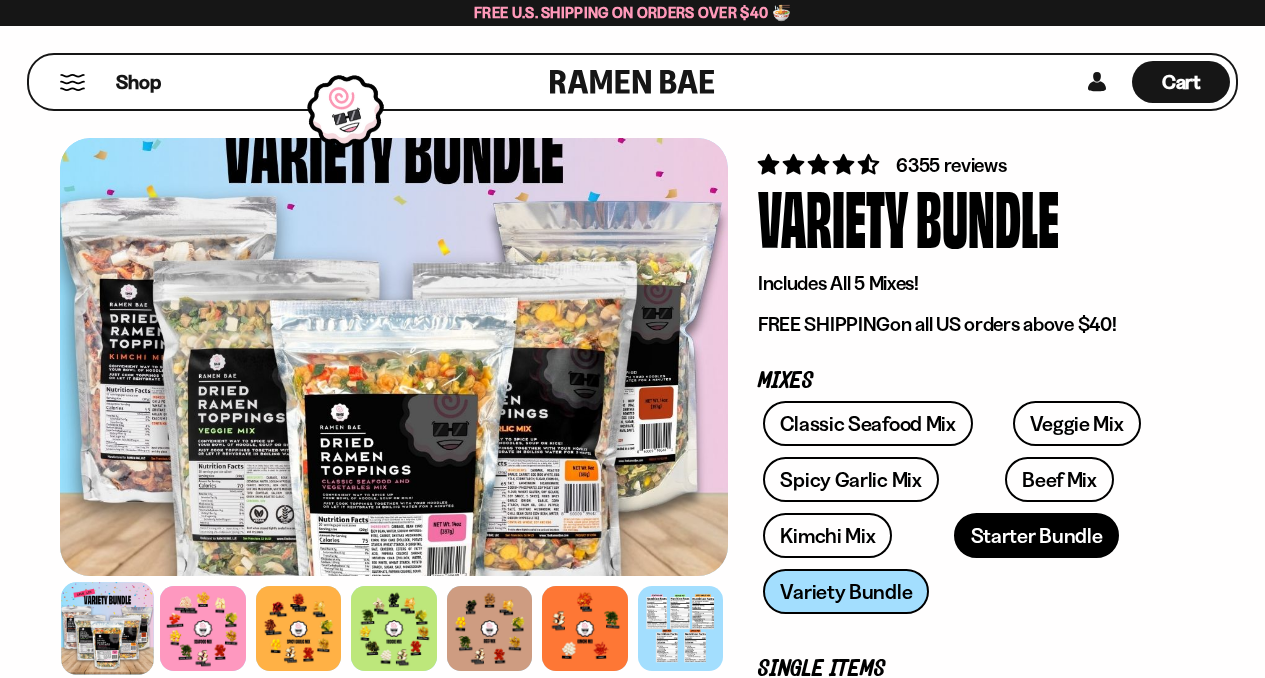 click on "Starter Bundle" at bounding box center [1037, 535] 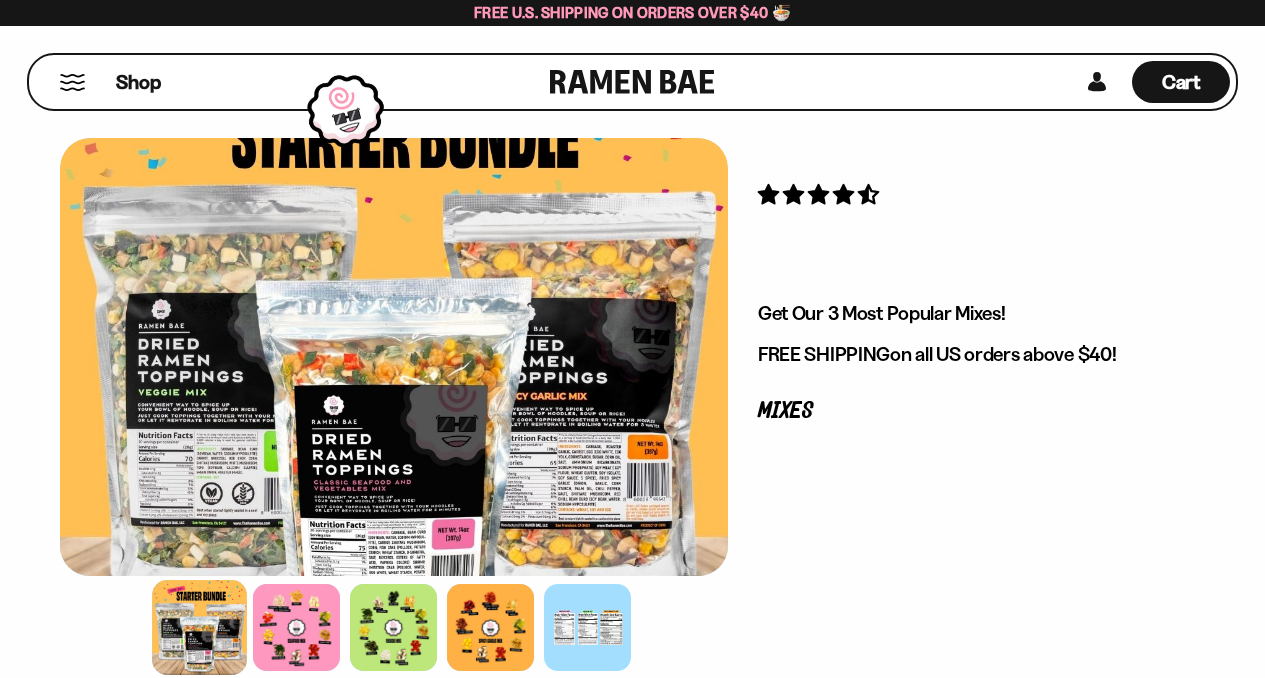 scroll, scrollTop: 0, scrollLeft: 0, axis: both 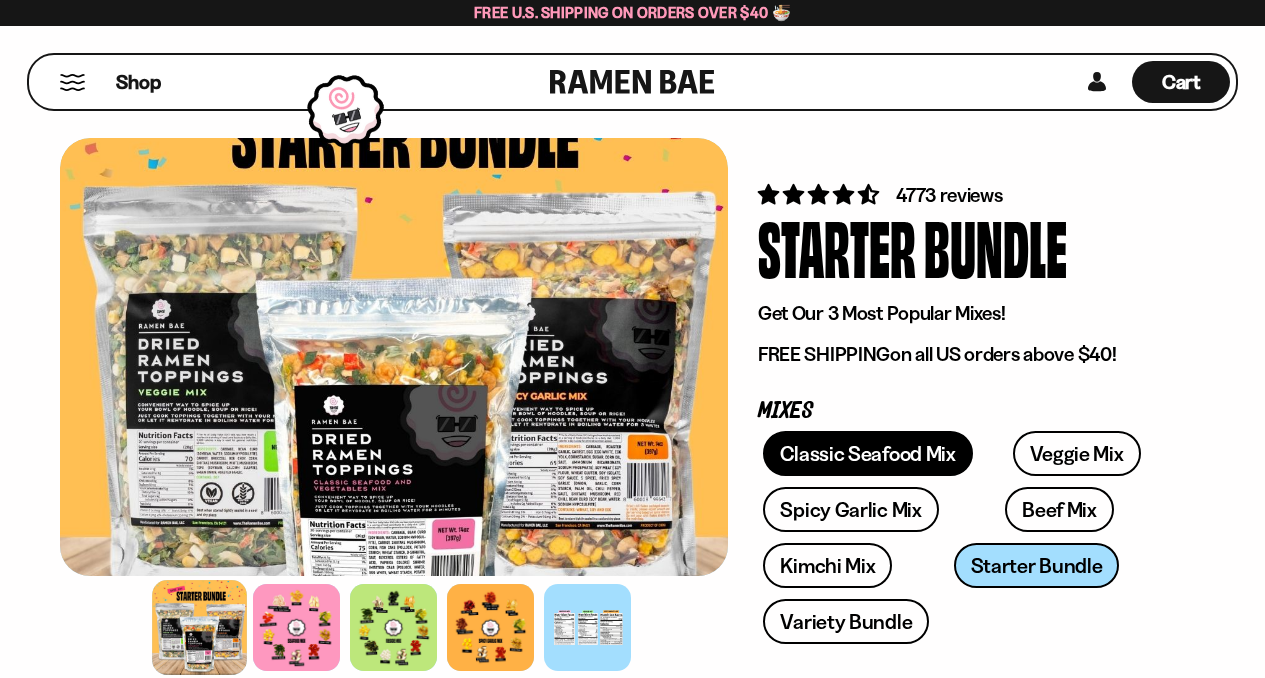 click on "Classic Seafood Mix" at bounding box center [867, 453] 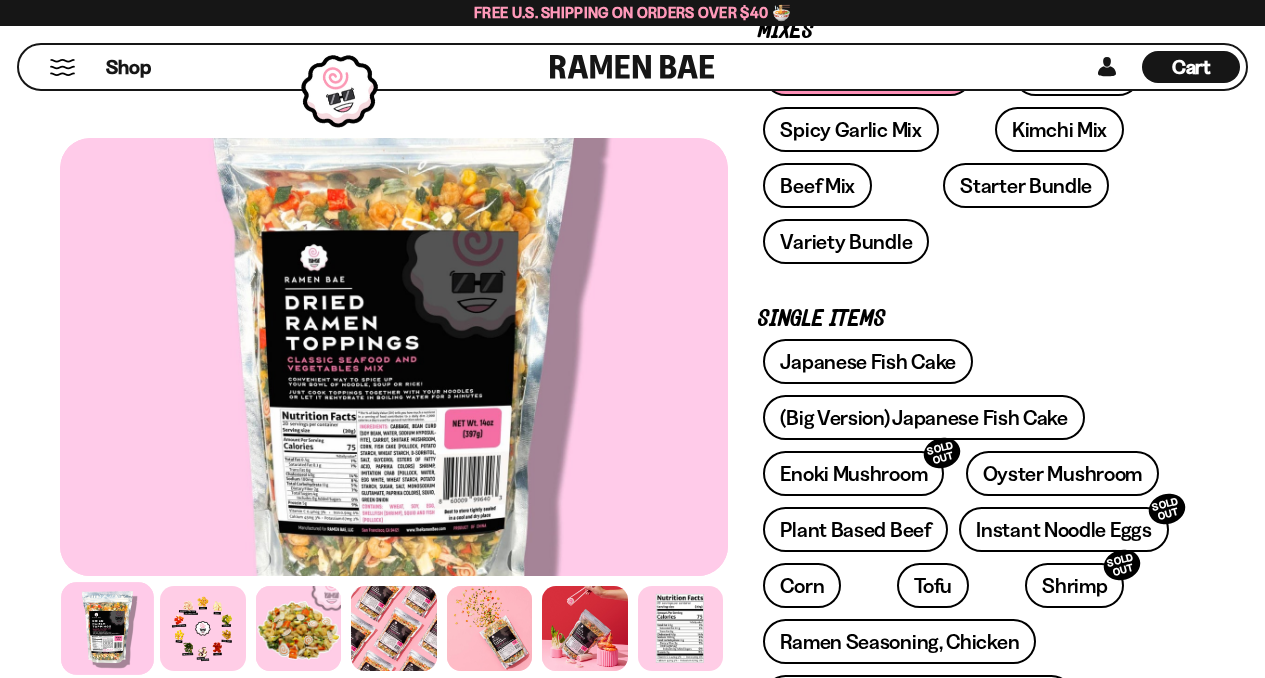 scroll, scrollTop: 230, scrollLeft: 0, axis: vertical 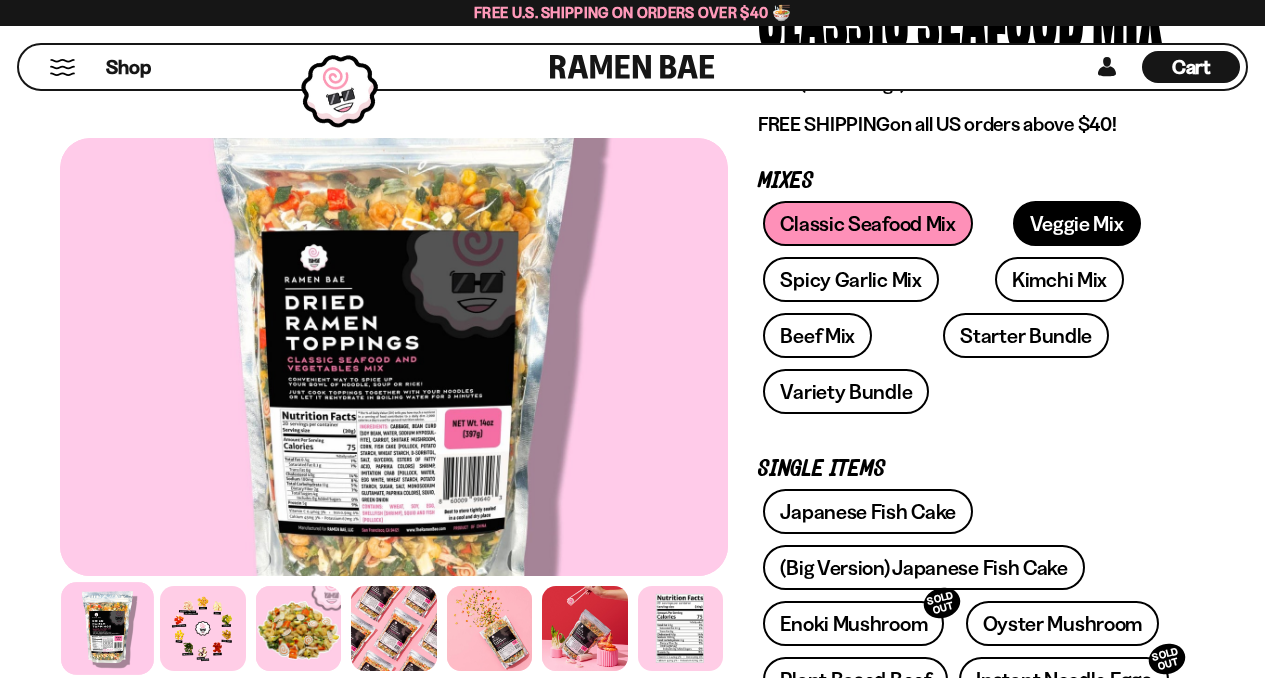 click on "Veggie Mix" at bounding box center [1077, 223] 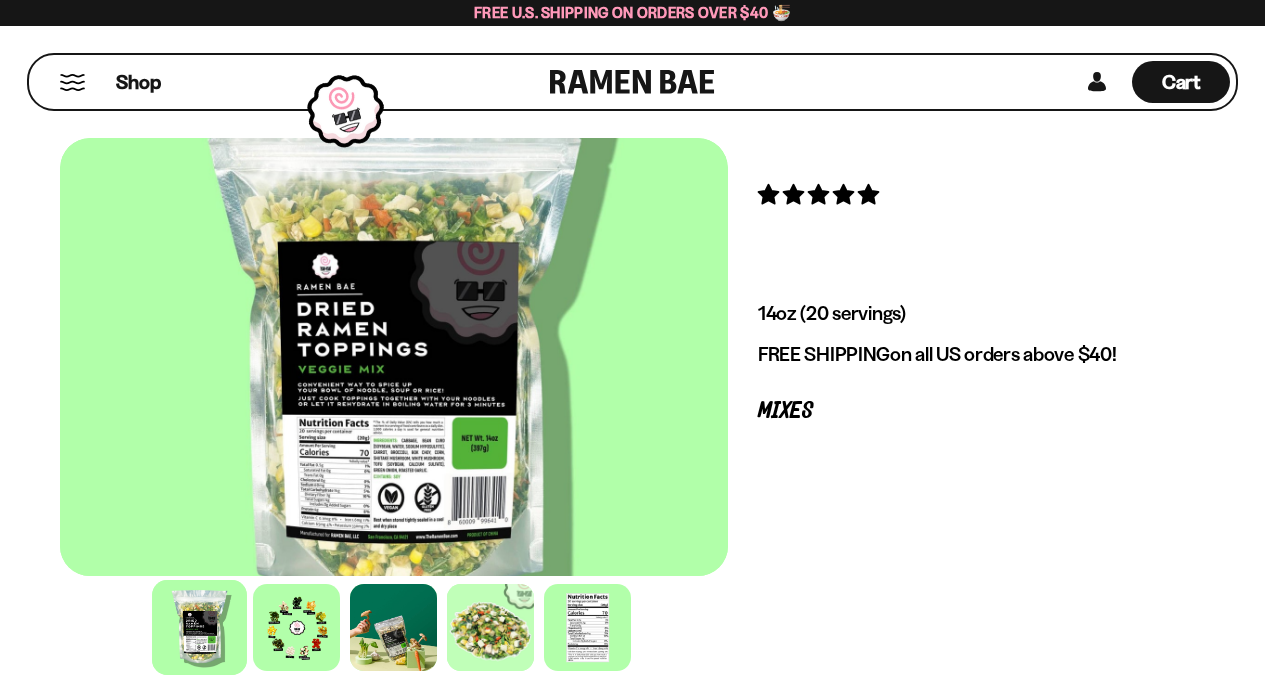 scroll, scrollTop: 0, scrollLeft: 0, axis: both 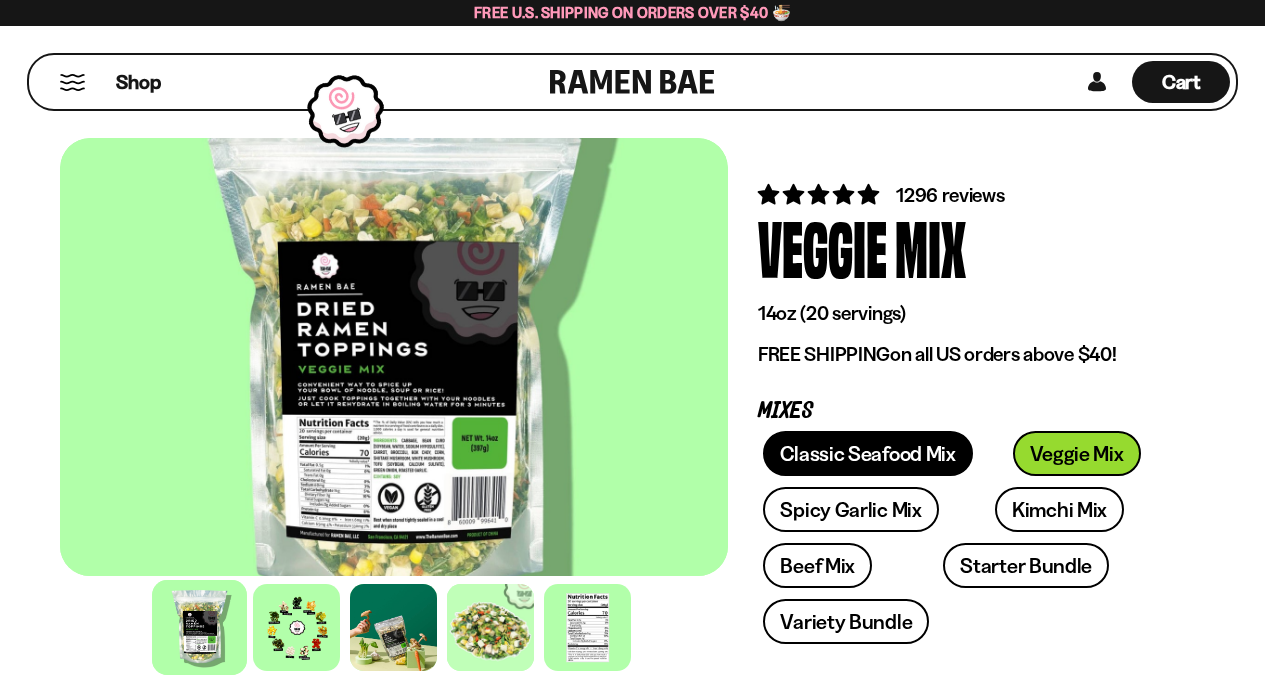 click on "Classic Seafood Mix" at bounding box center [867, 453] 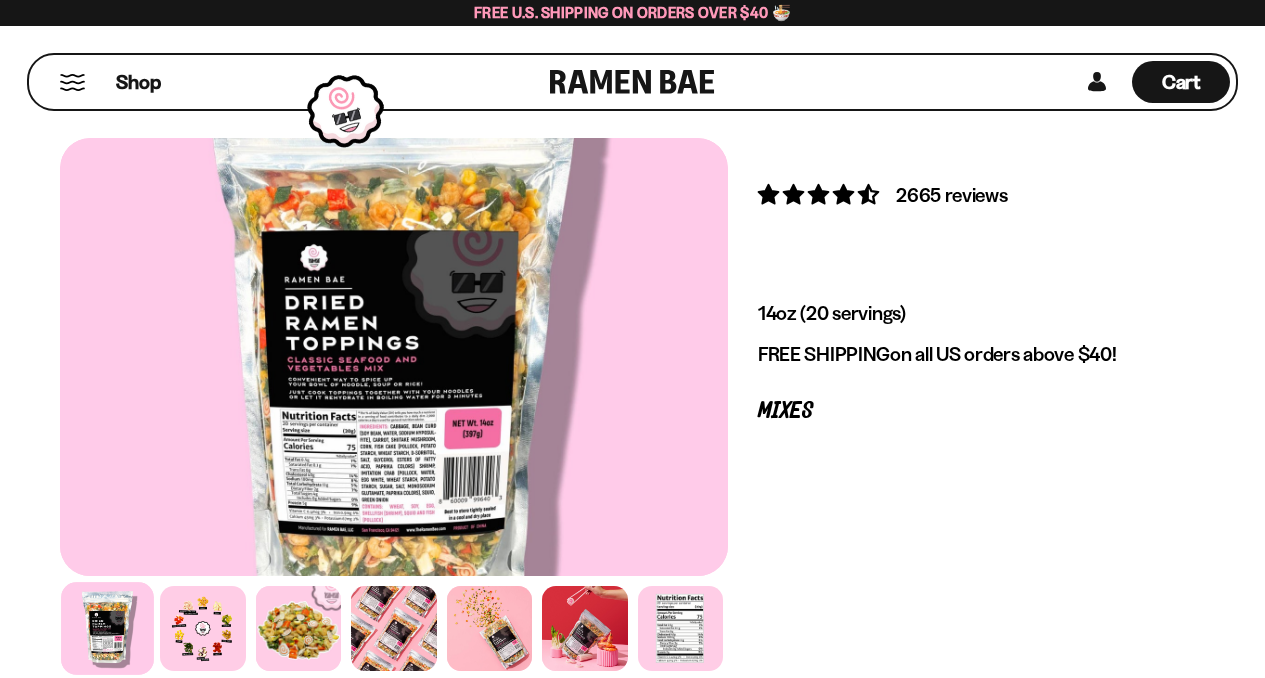 scroll, scrollTop: 0, scrollLeft: 0, axis: both 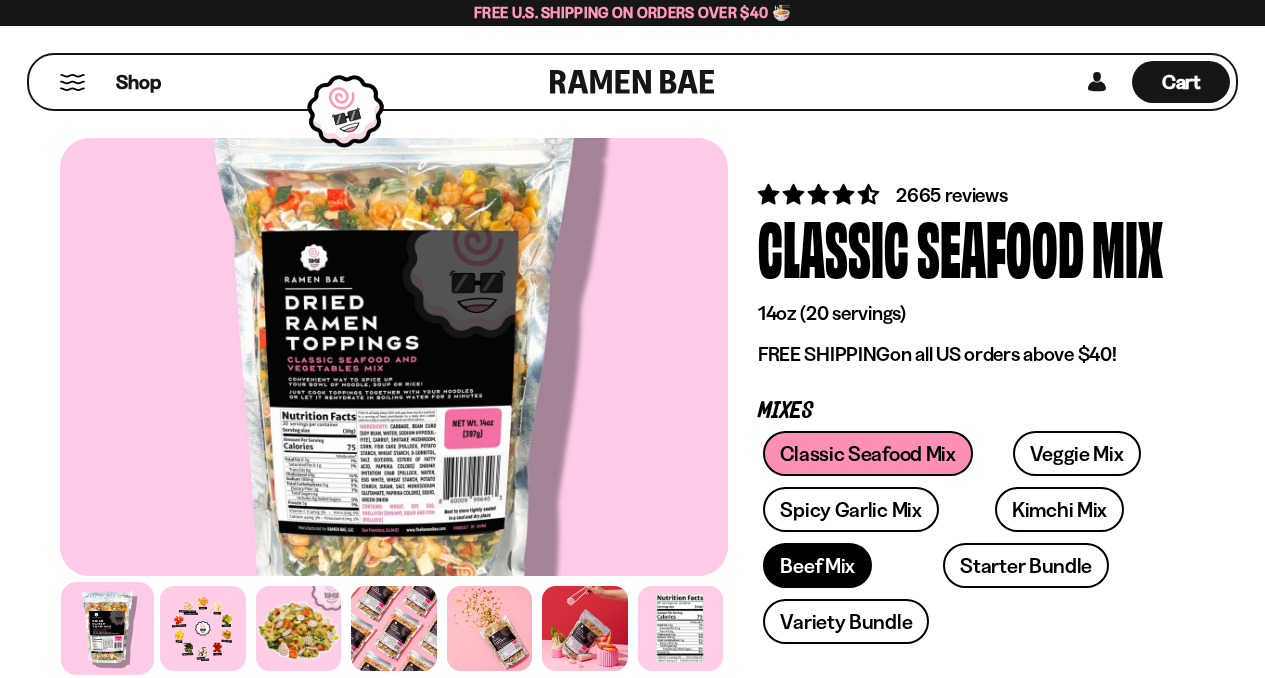 click on "Beef Mix" at bounding box center [817, 565] 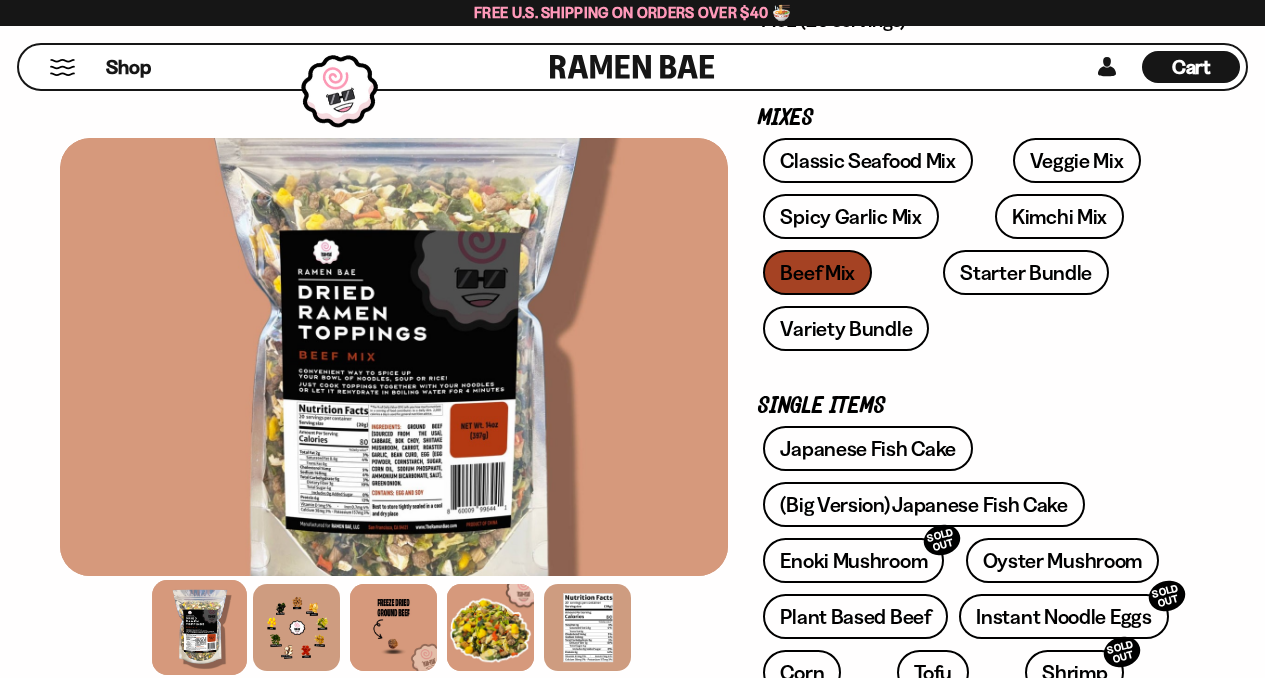 scroll, scrollTop: 239, scrollLeft: 0, axis: vertical 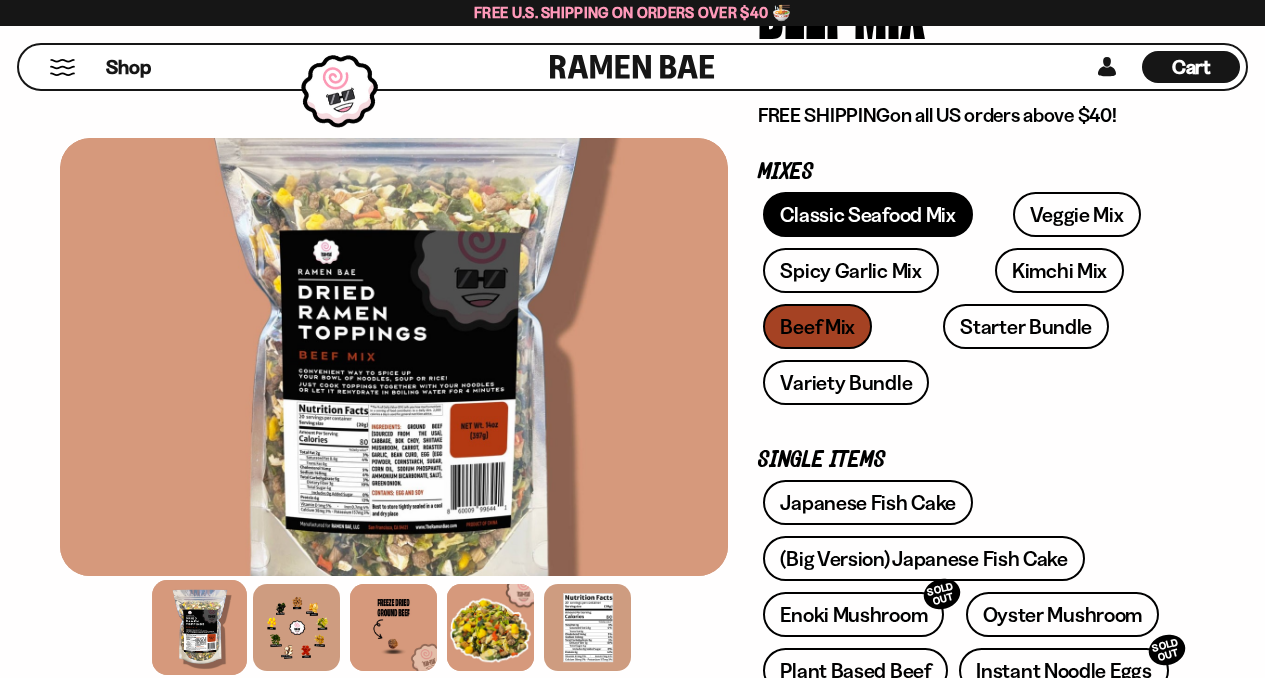 click on "Classic Seafood Mix" at bounding box center (867, 214) 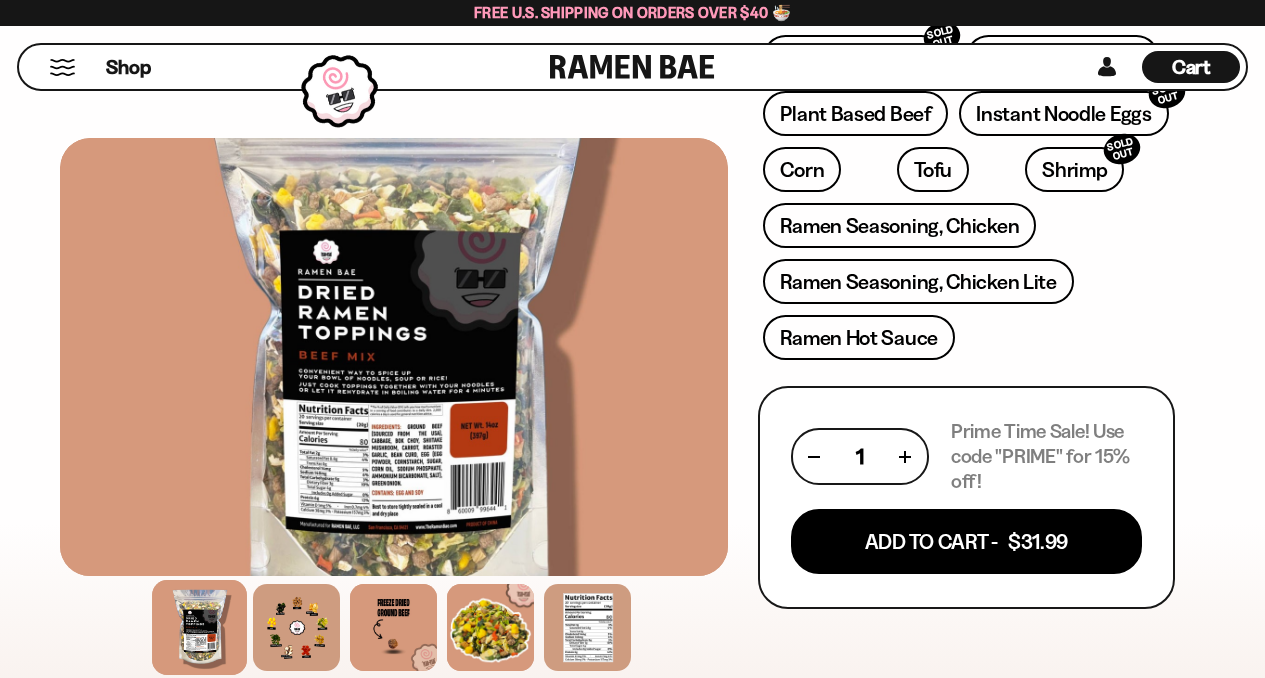 scroll, scrollTop: 0, scrollLeft: 0, axis: both 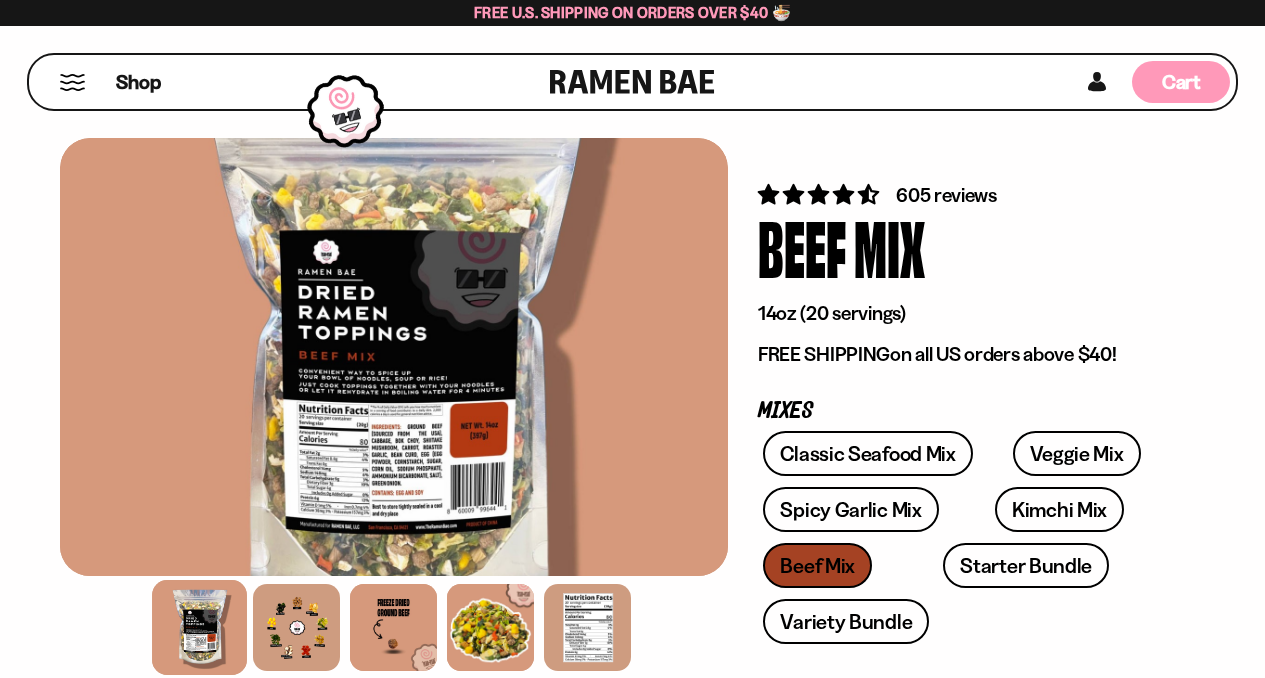 click on "Cart" at bounding box center [1181, 82] 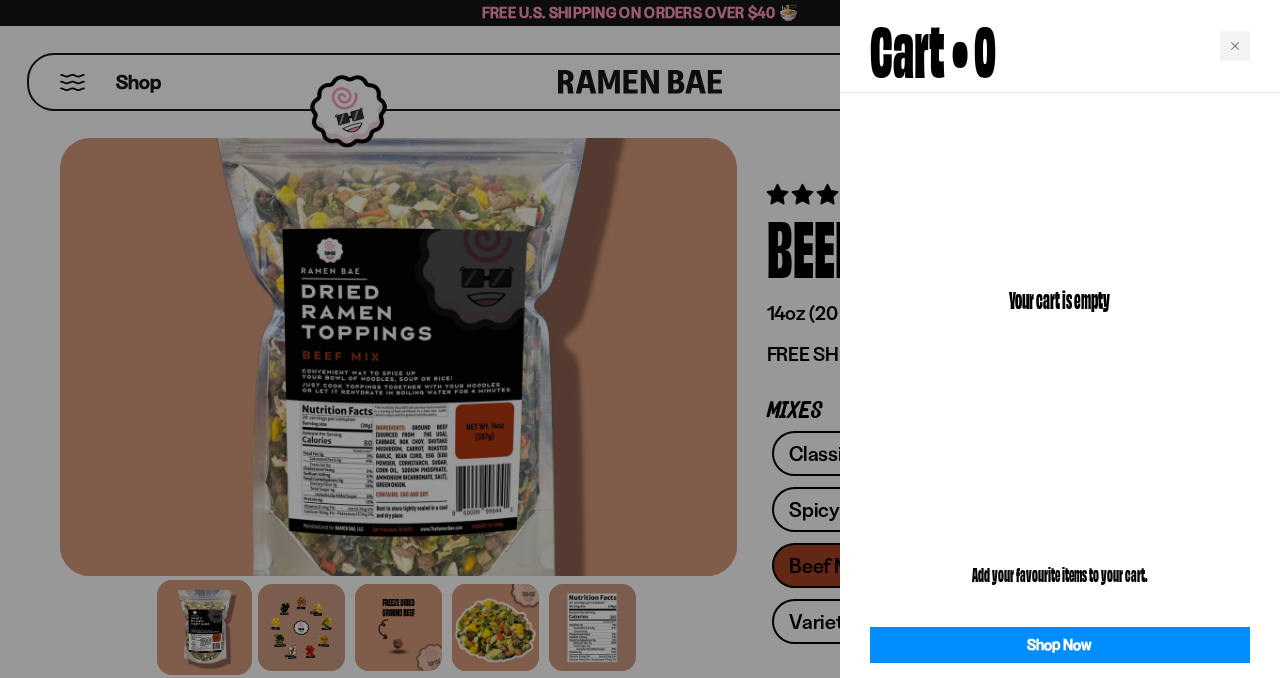 click at bounding box center (640, 339) 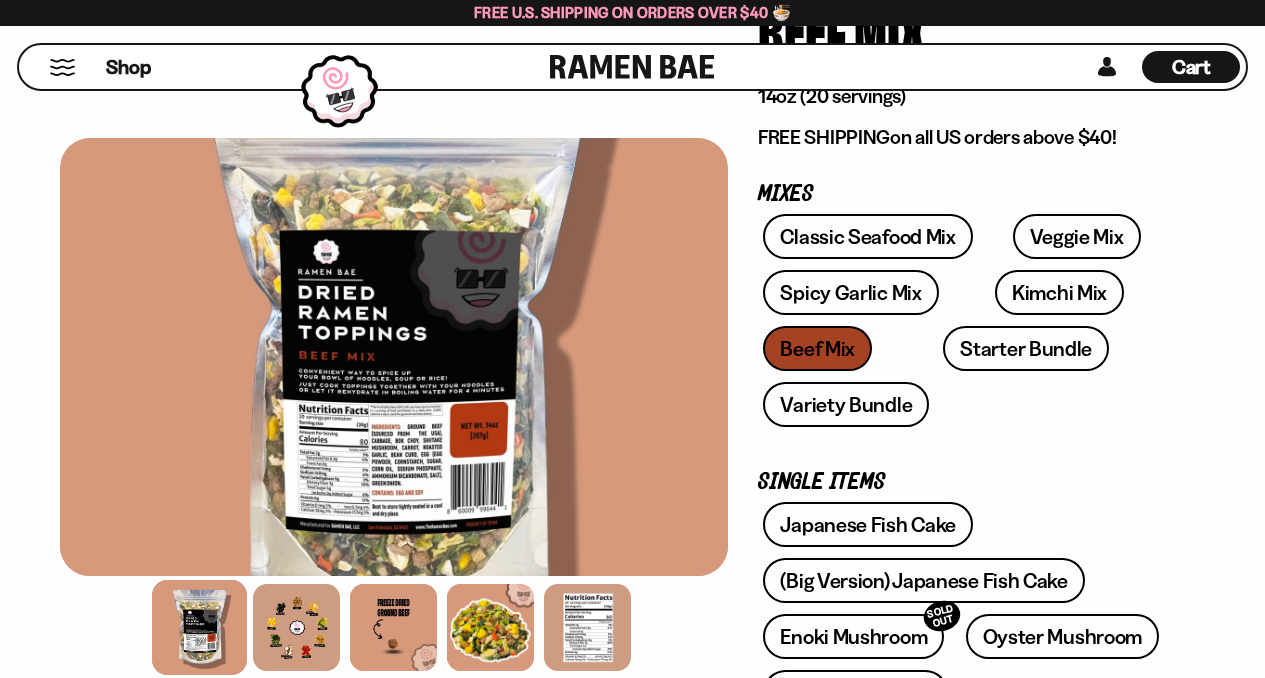 scroll, scrollTop: 215, scrollLeft: 0, axis: vertical 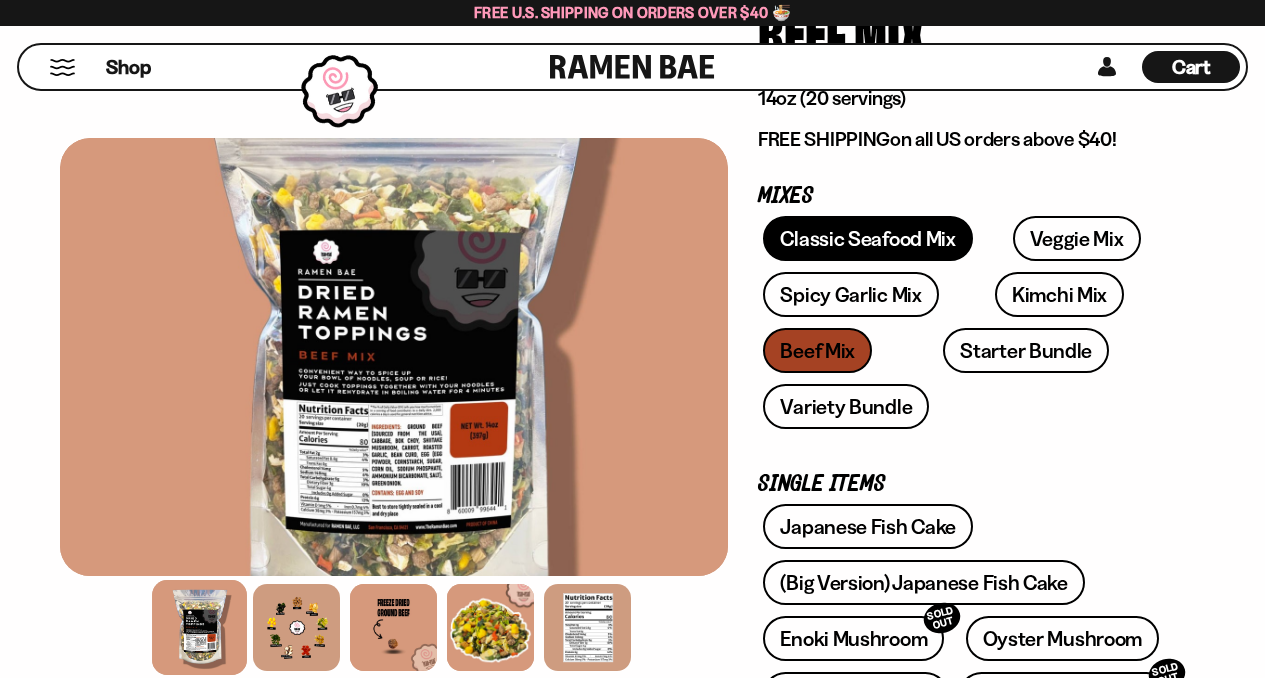 click on "Classic Seafood Mix" at bounding box center (867, 238) 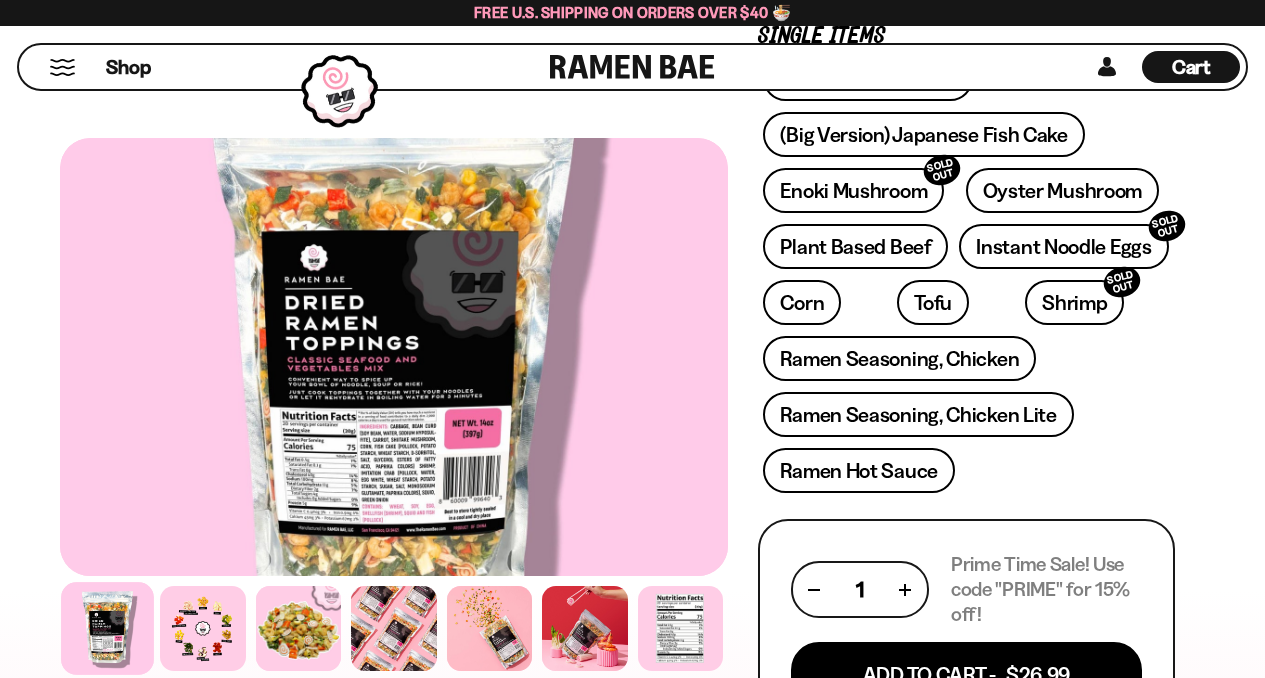 scroll, scrollTop: 738, scrollLeft: 0, axis: vertical 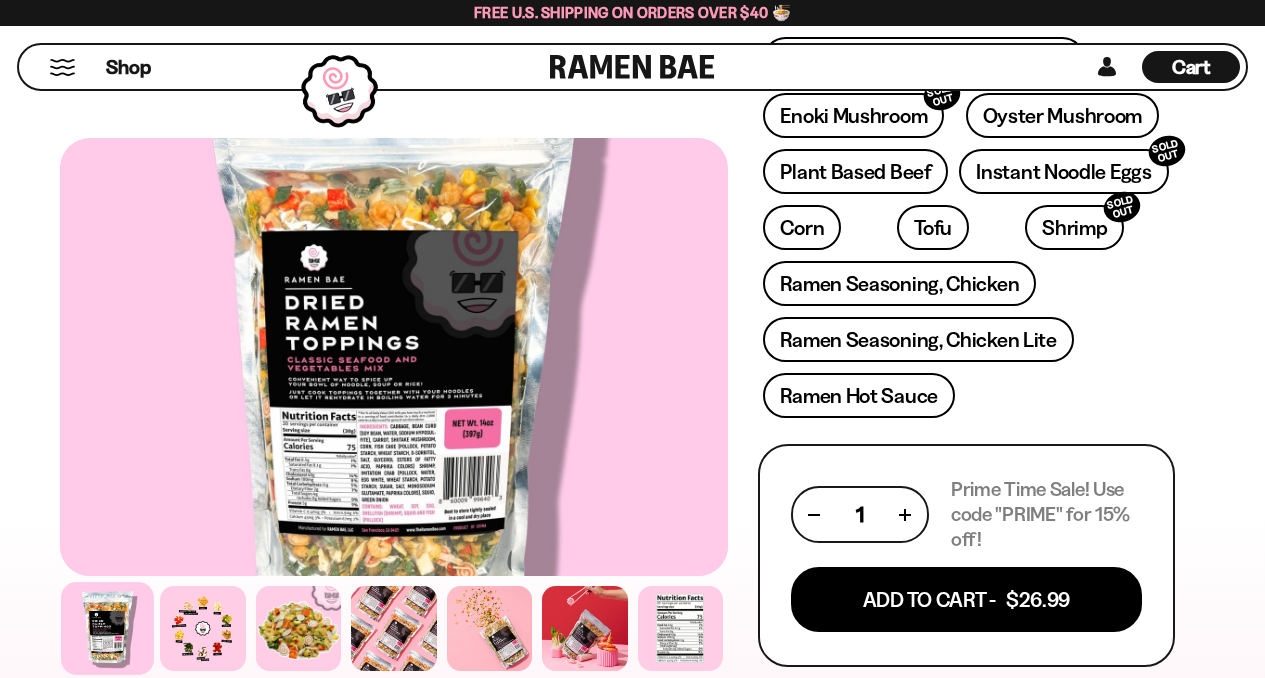 click on "1" at bounding box center [860, 514] 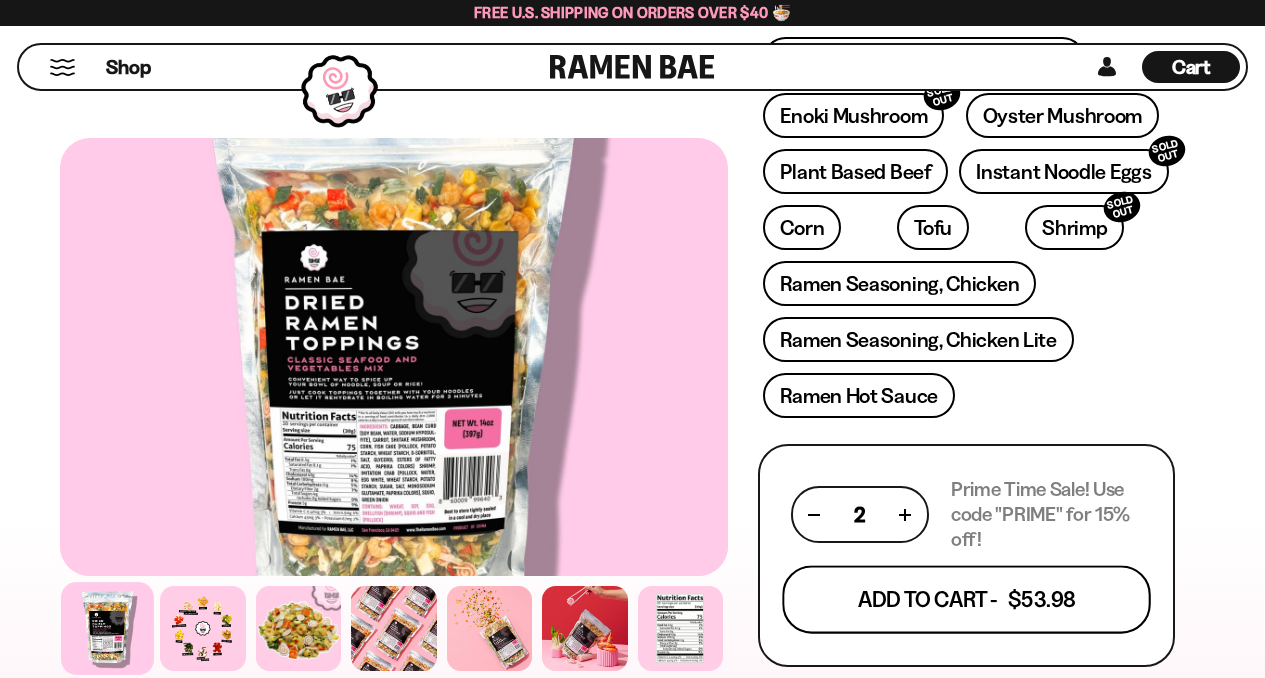 click on "Add To Cart -
$53.98" at bounding box center [966, 600] 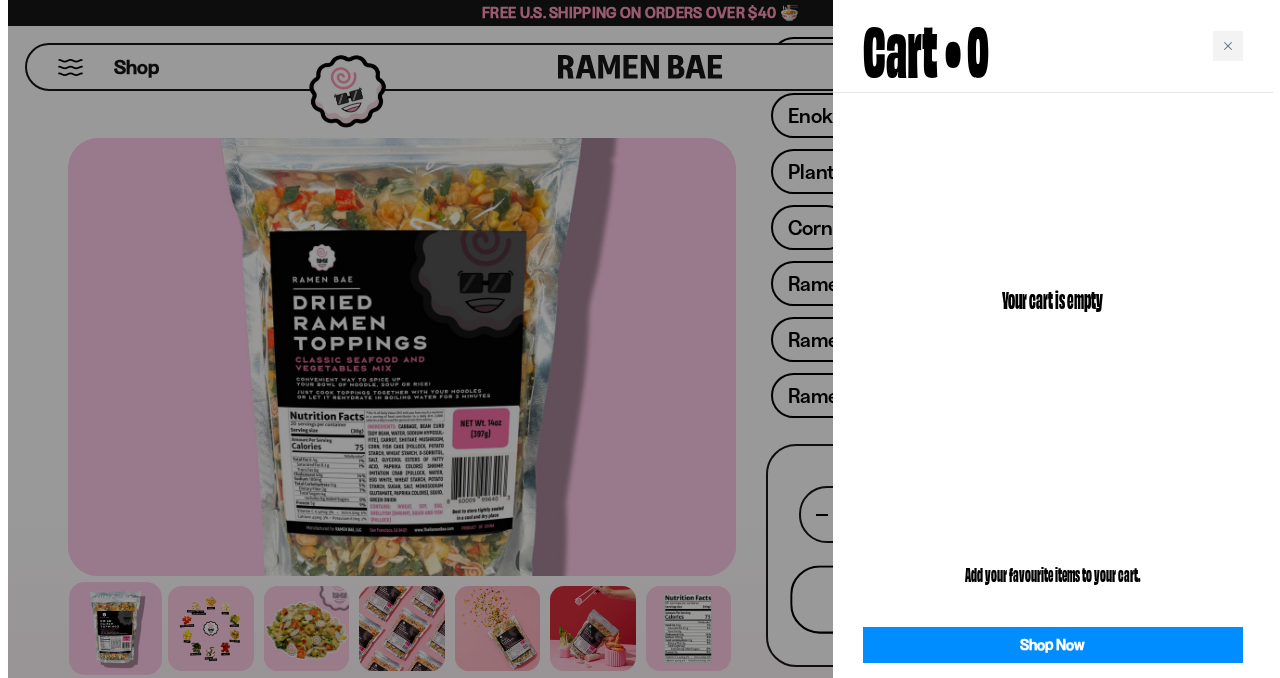 scroll, scrollTop: 739, scrollLeft: 0, axis: vertical 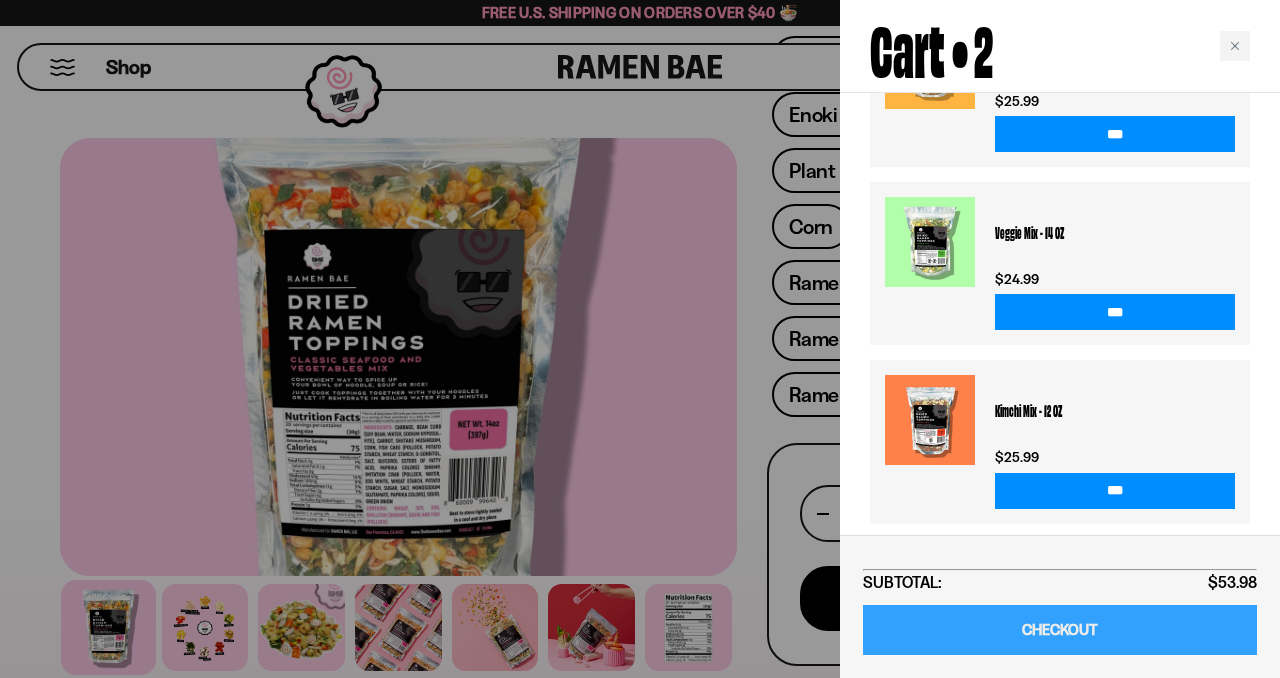 click on "CHECKOUT" at bounding box center (1060, 630) 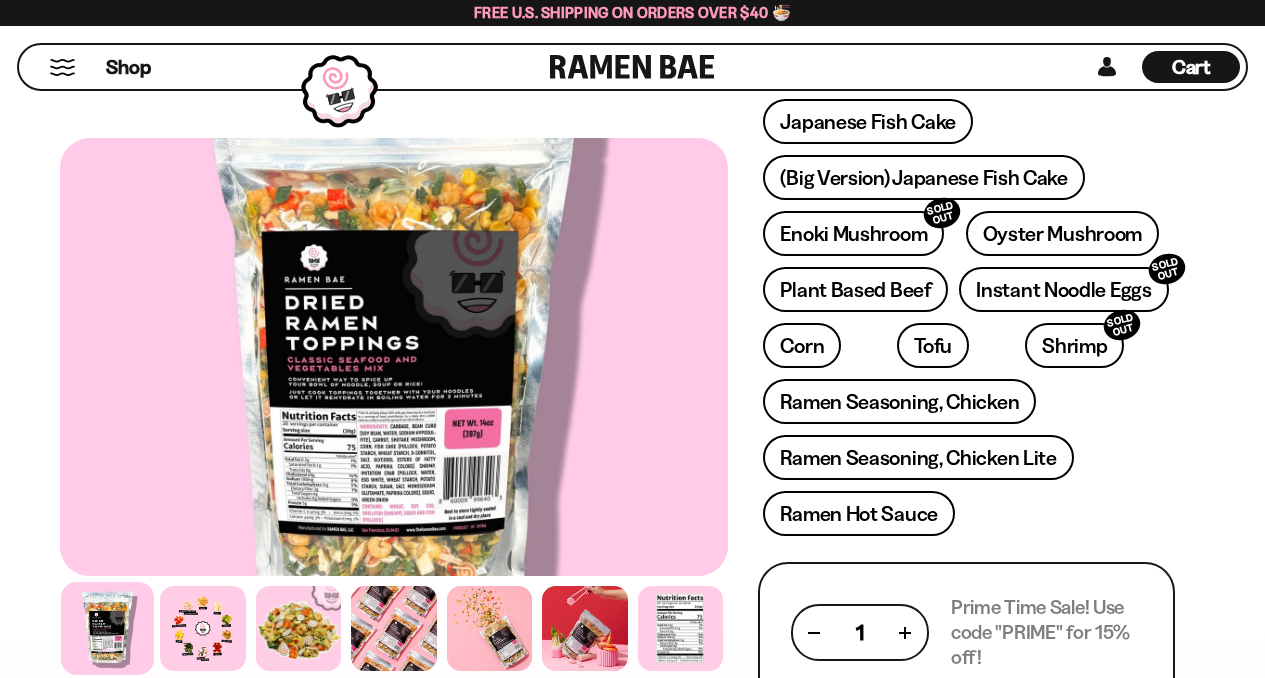 scroll, scrollTop: 711, scrollLeft: 0, axis: vertical 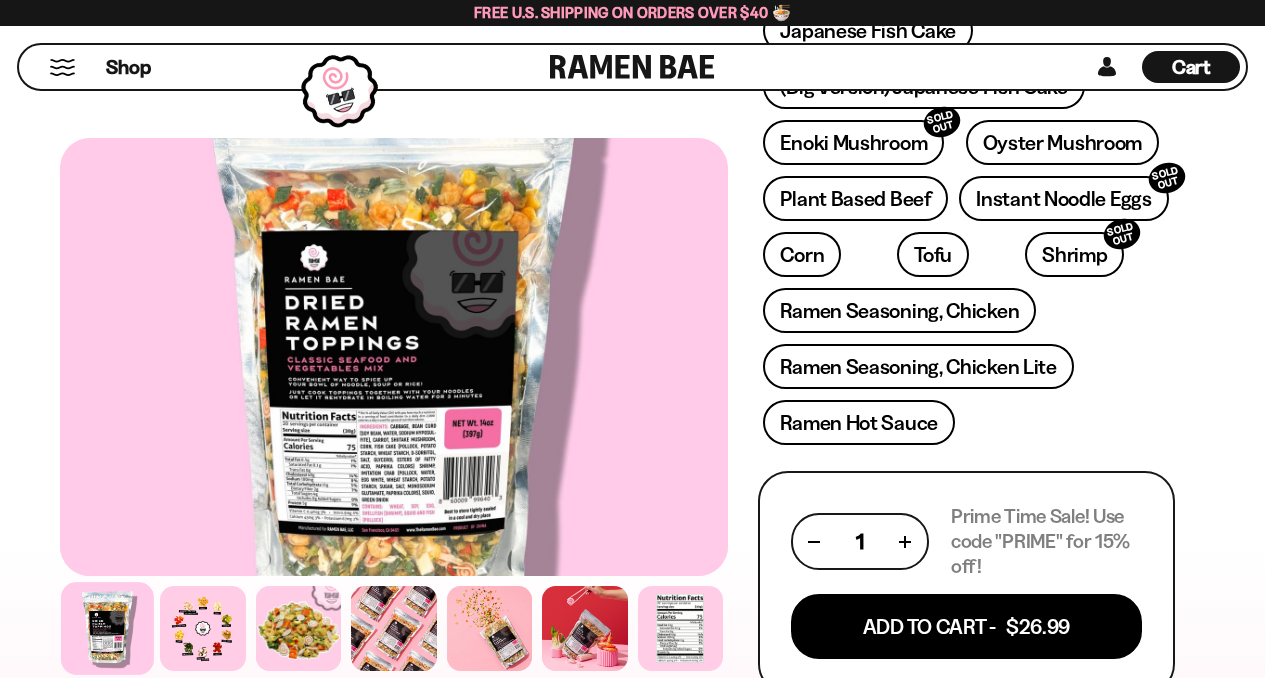click at bounding box center [905, 541] 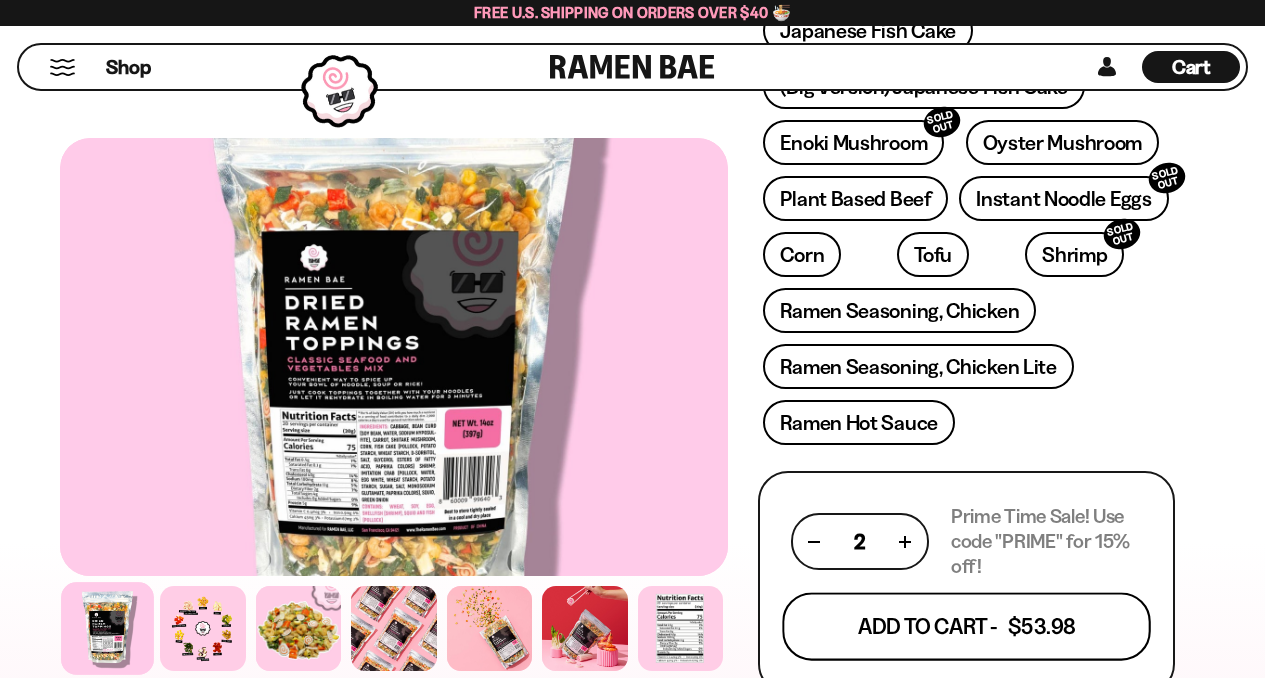 click on "Add To Cart -
$53.98" at bounding box center [966, 627] 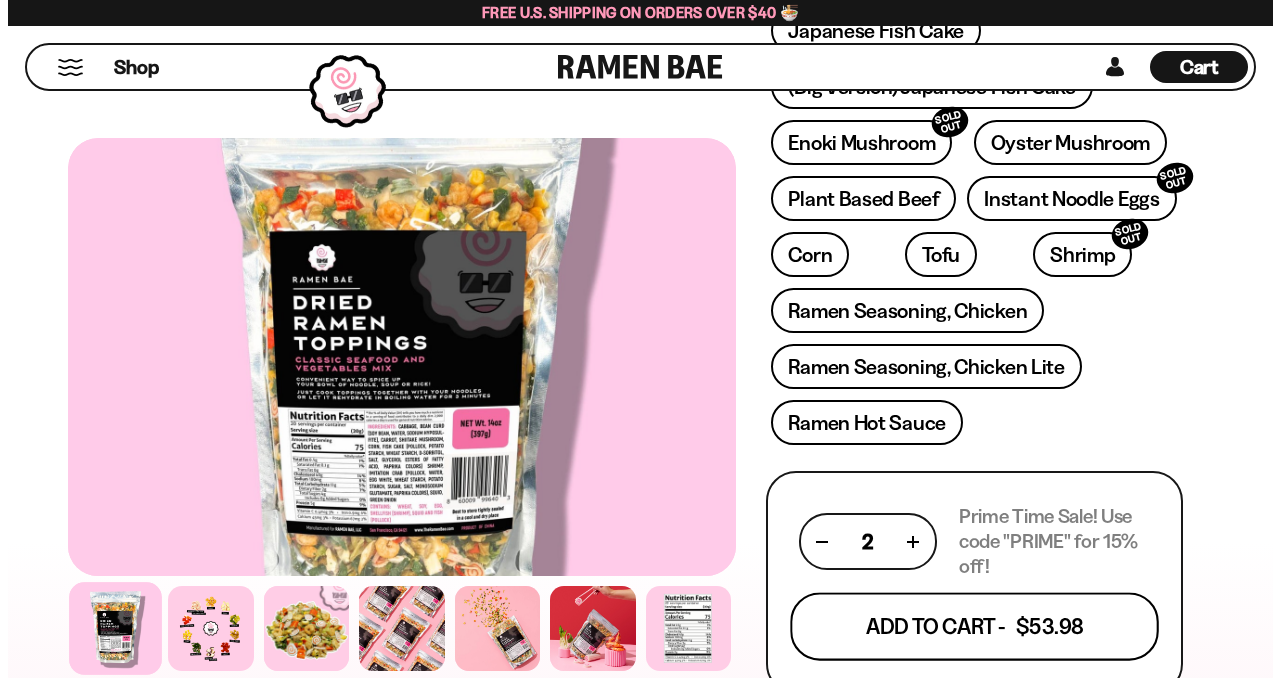 scroll, scrollTop: 712, scrollLeft: 0, axis: vertical 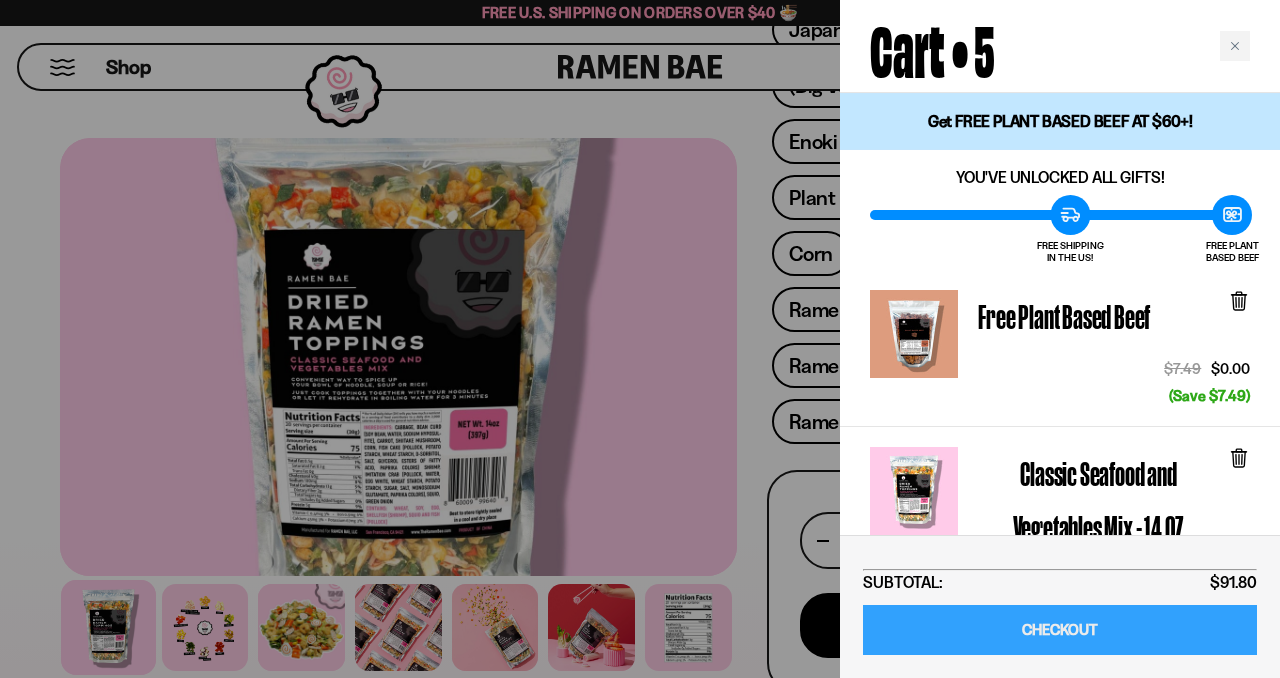 click on "CHECKOUT" at bounding box center (1060, 630) 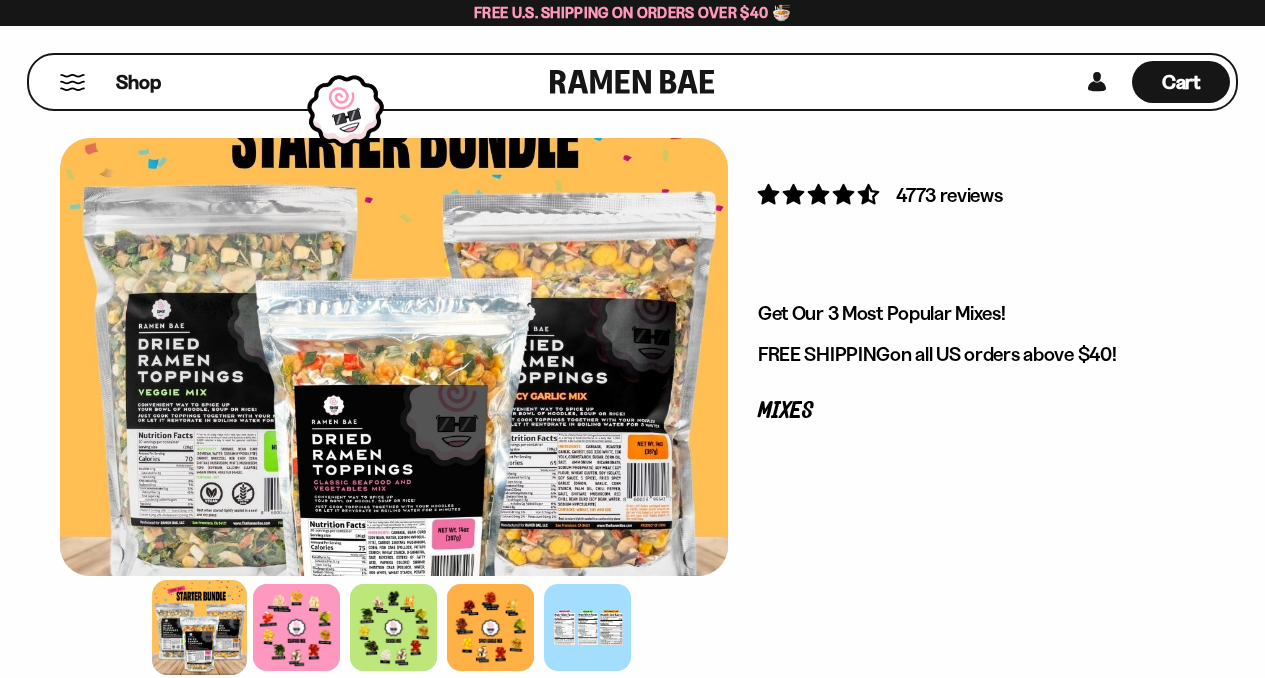 scroll, scrollTop: 0, scrollLeft: 0, axis: both 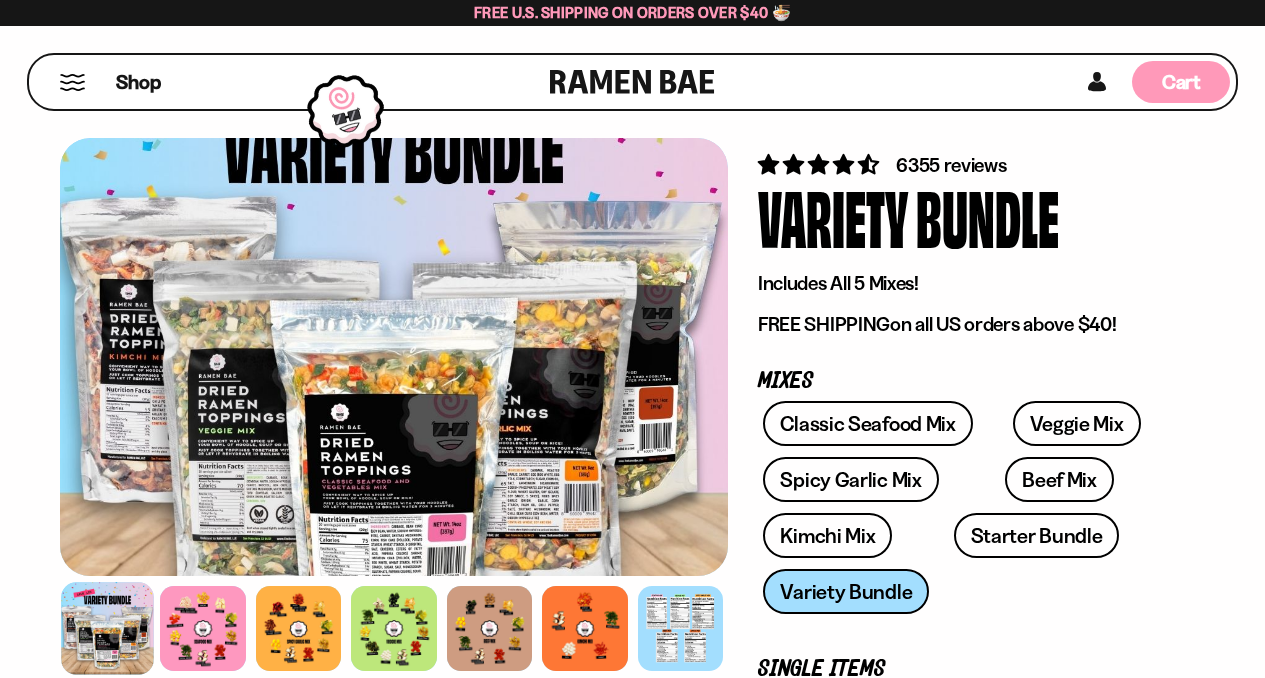 click on "Cart" at bounding box center [1181, 82] 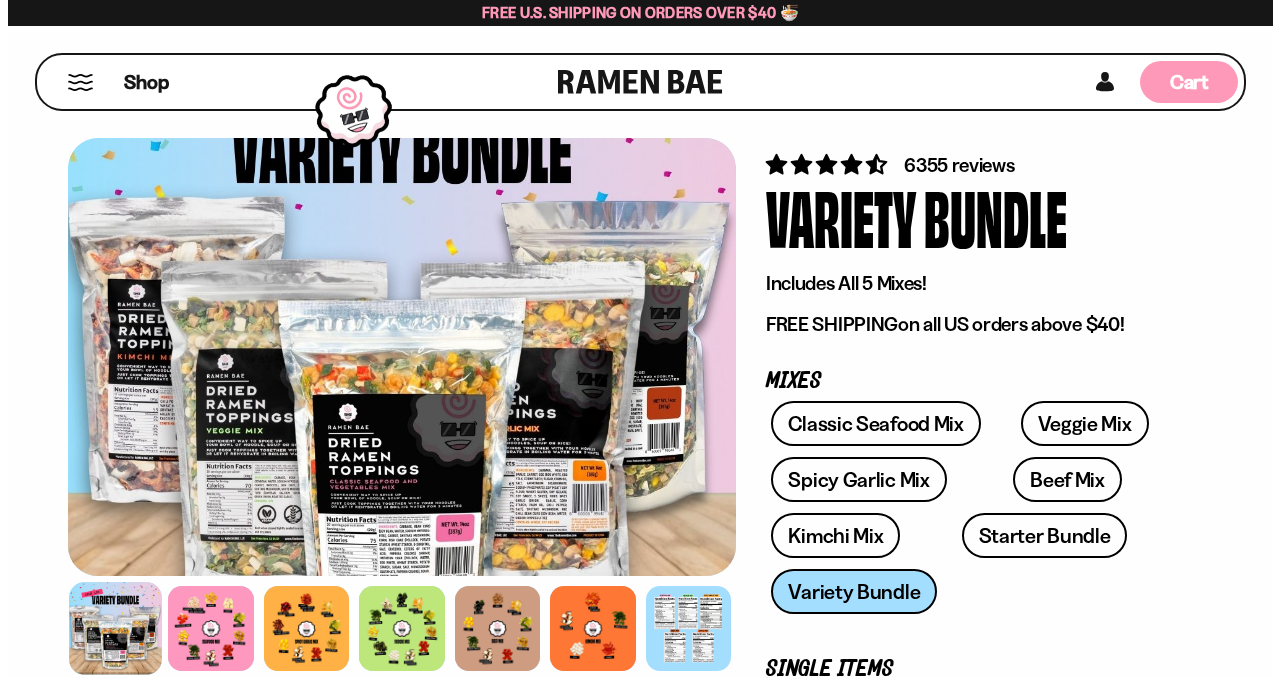 scroll, scrollTop: 31, scrollLeft: 0, axis: vertical 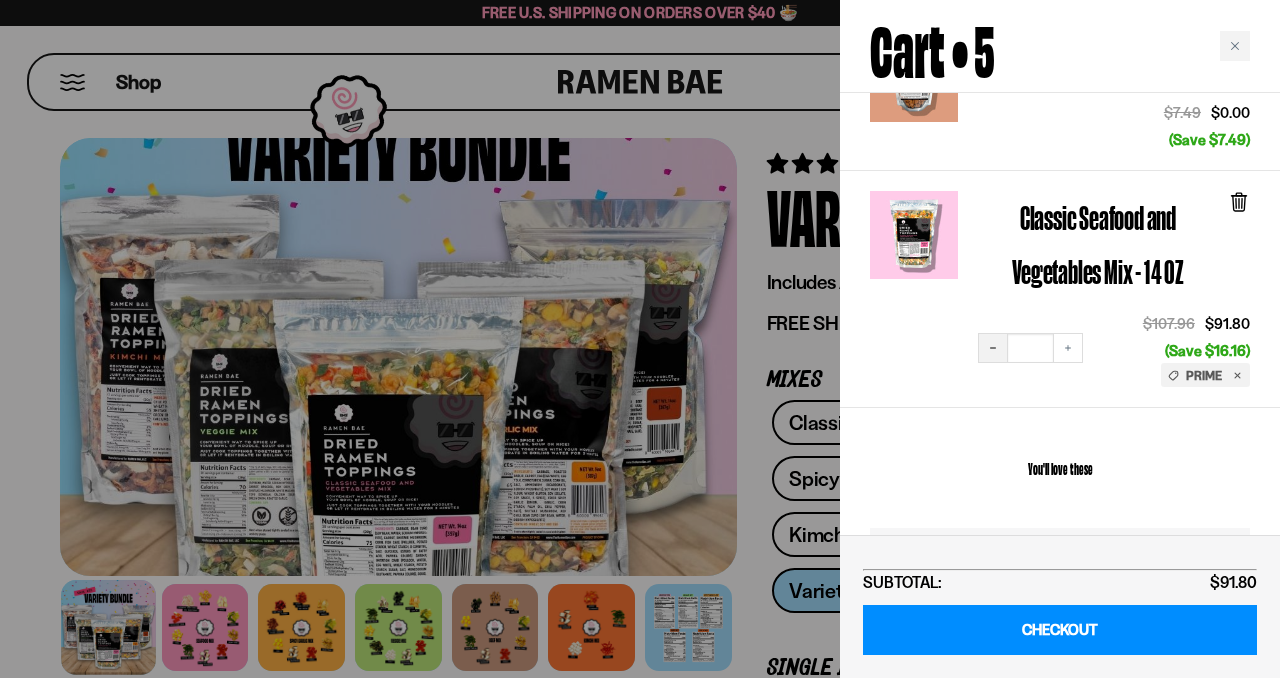 click 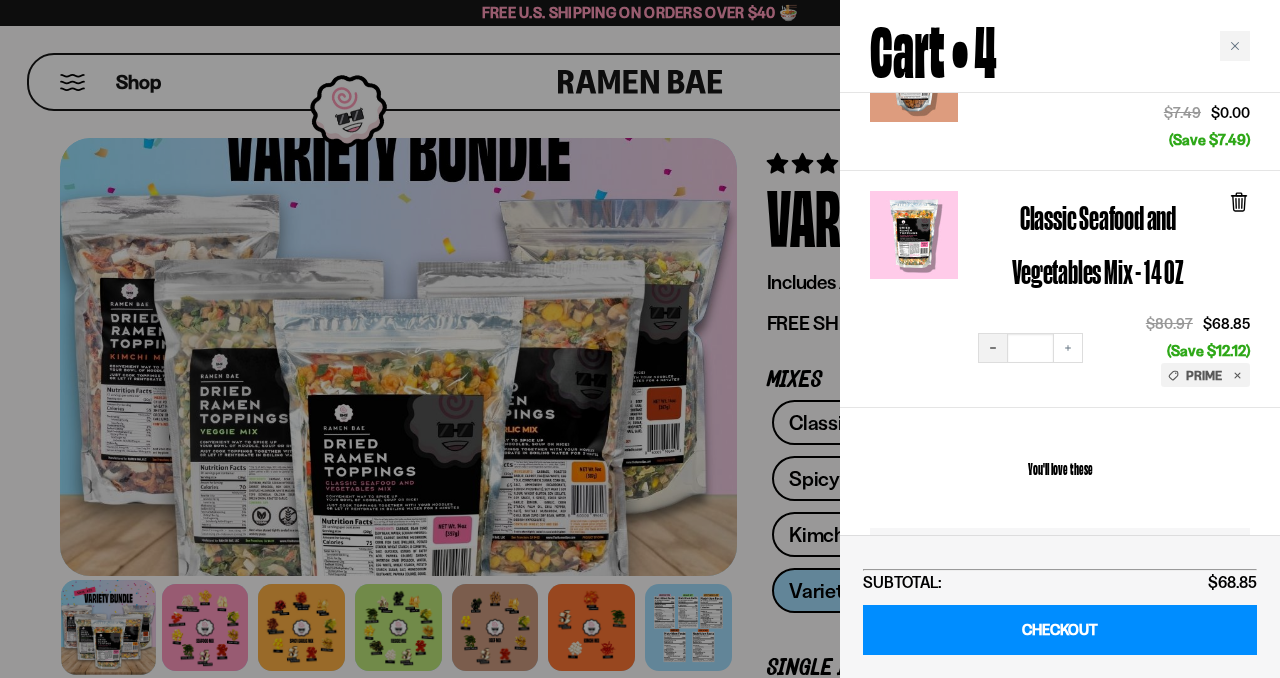 click 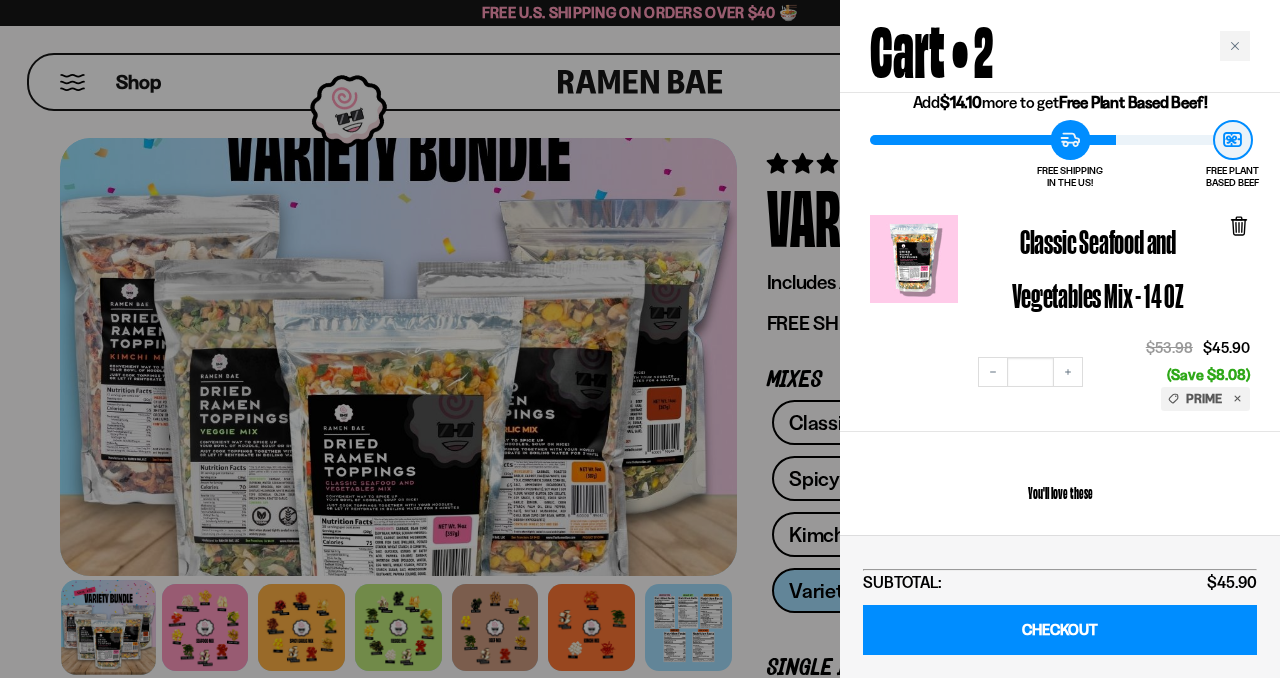 scroll, scrollTop: 79, scrollLeft: 0, axis: vertical 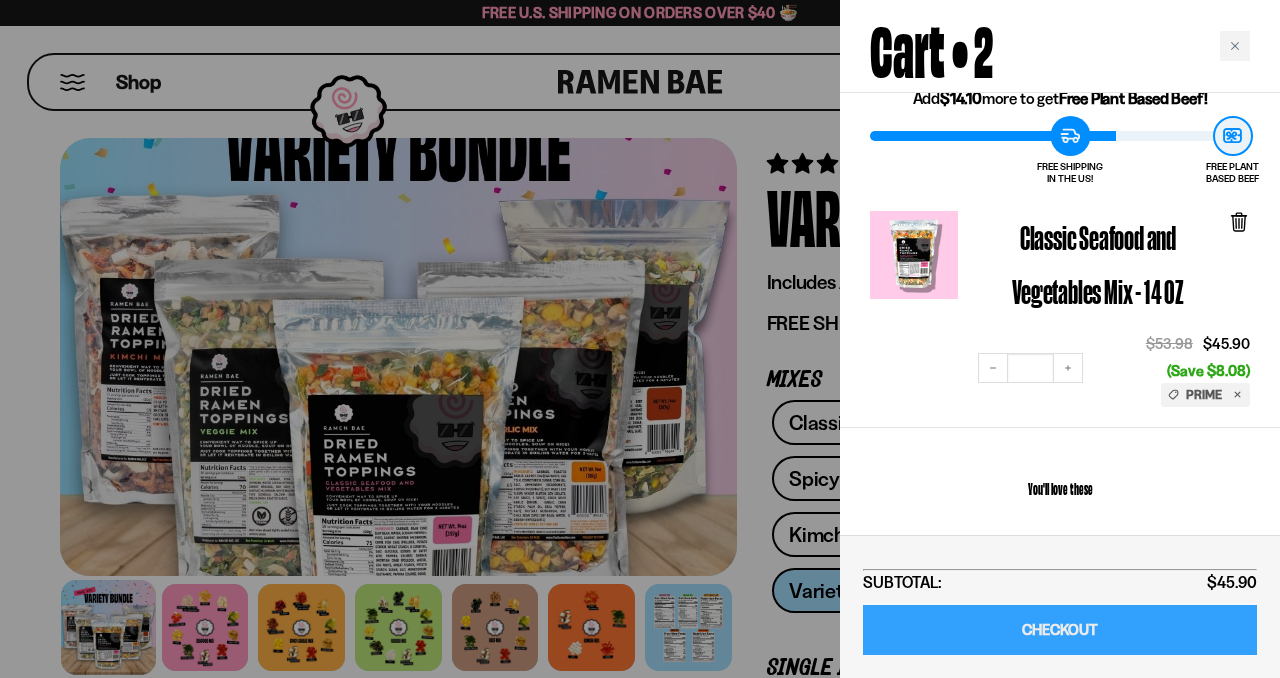 click on "CHECKOUT" at bounding box center (1060, 630) 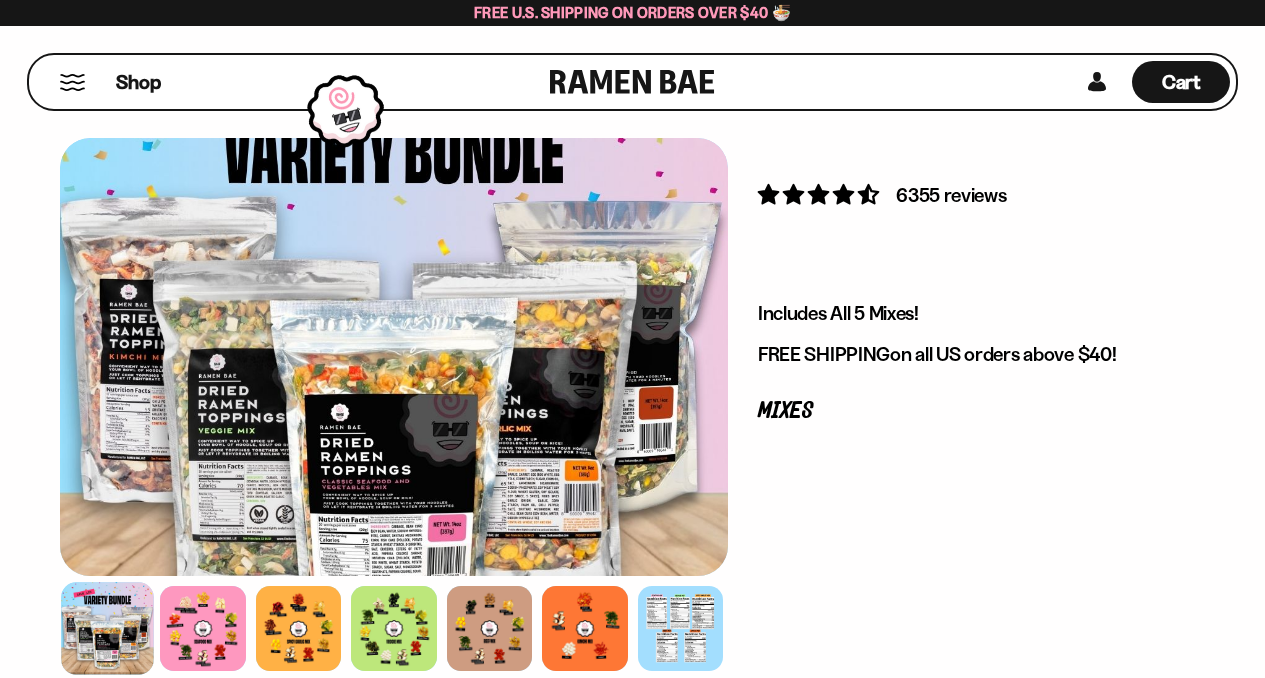scroll, scrollTop: 31, scrollLeft: 0, axis: vertical 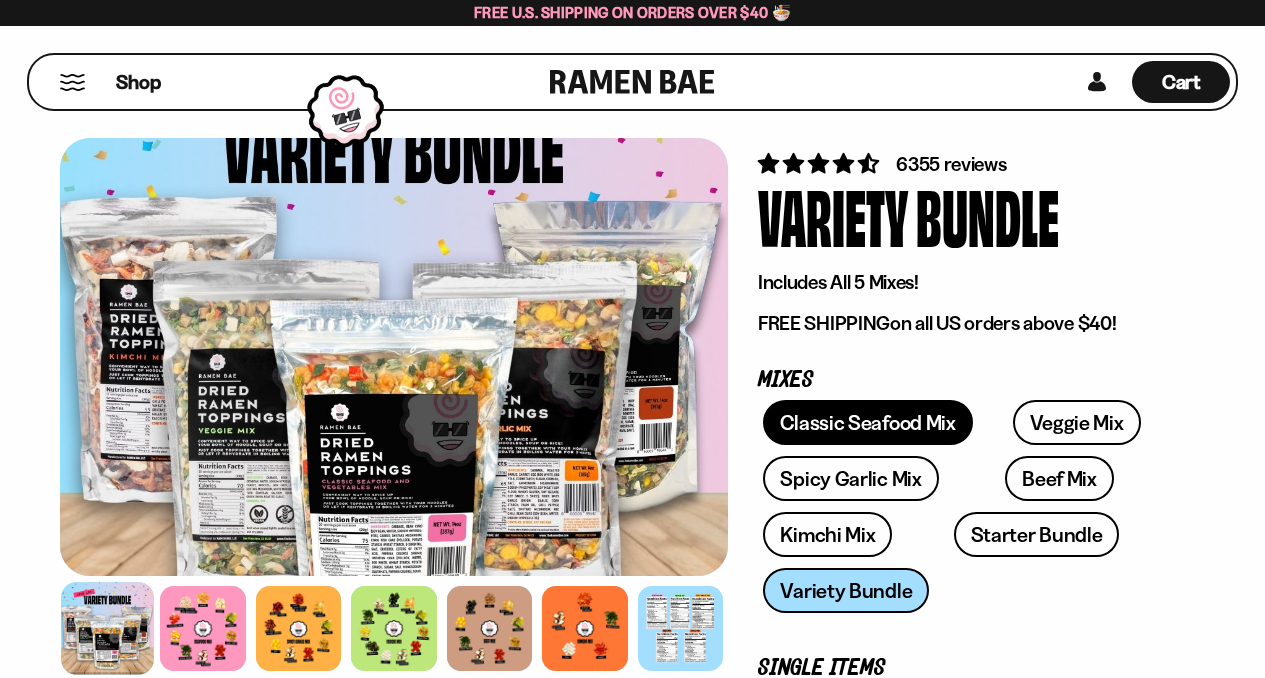 click on "Classic Seafood Mix" at bounding box center [867, 422] 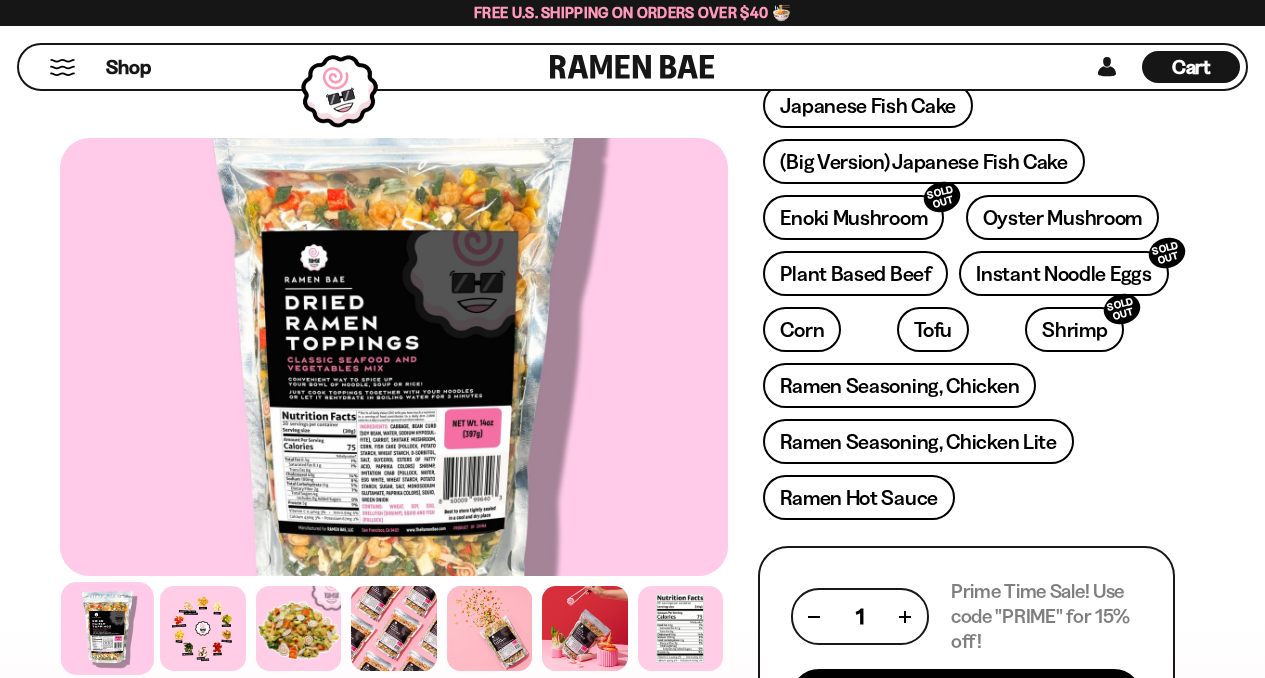 scroll, scrollTop: 154, scrollLeft: 0, axis: vertical 